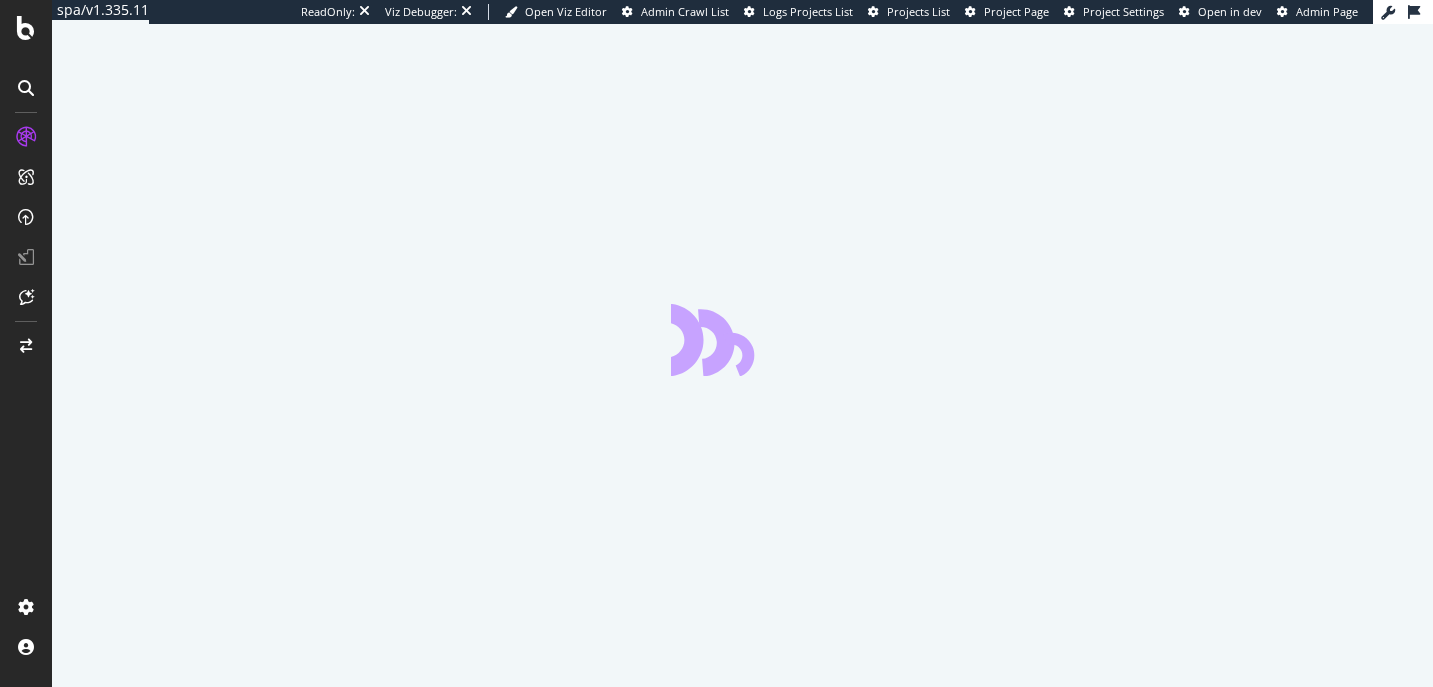scroll, scrollTop: 0, scrollLeft: 0, axis: both 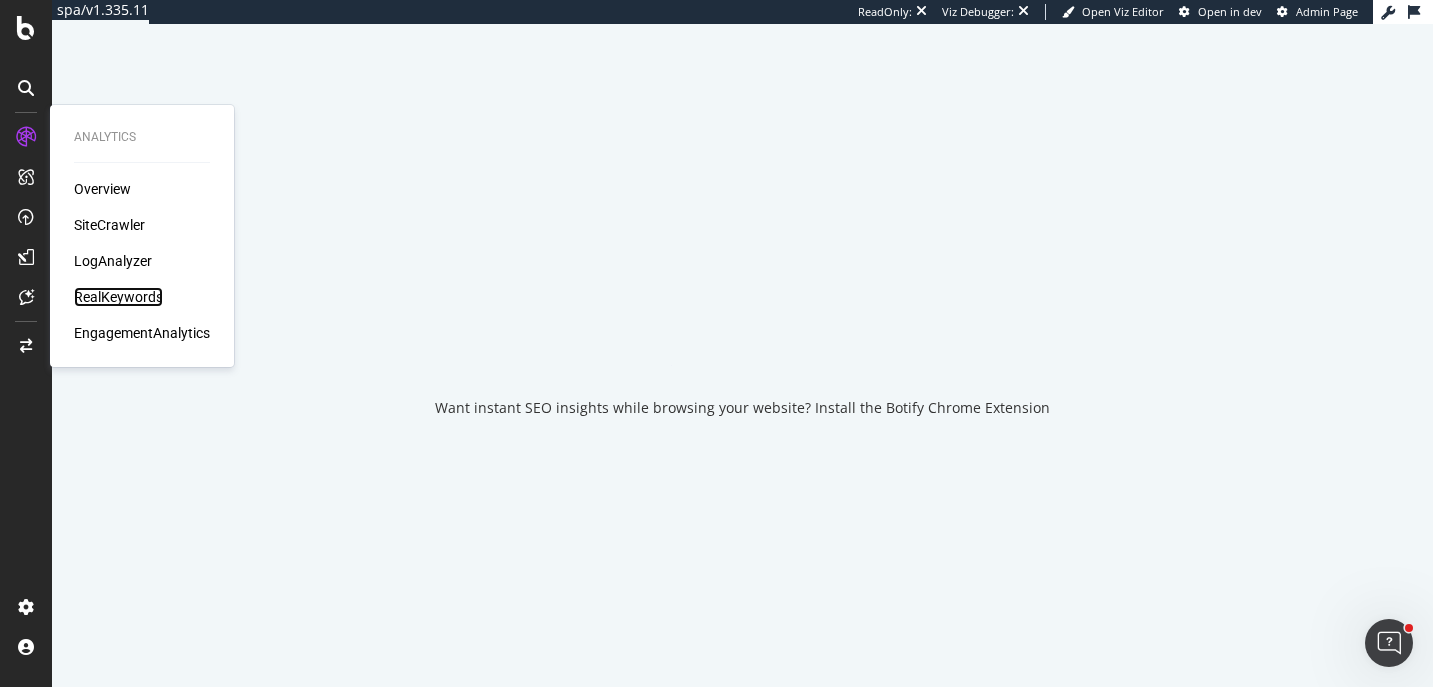 click on "RealKeywords" at bounding box center (118, 297) 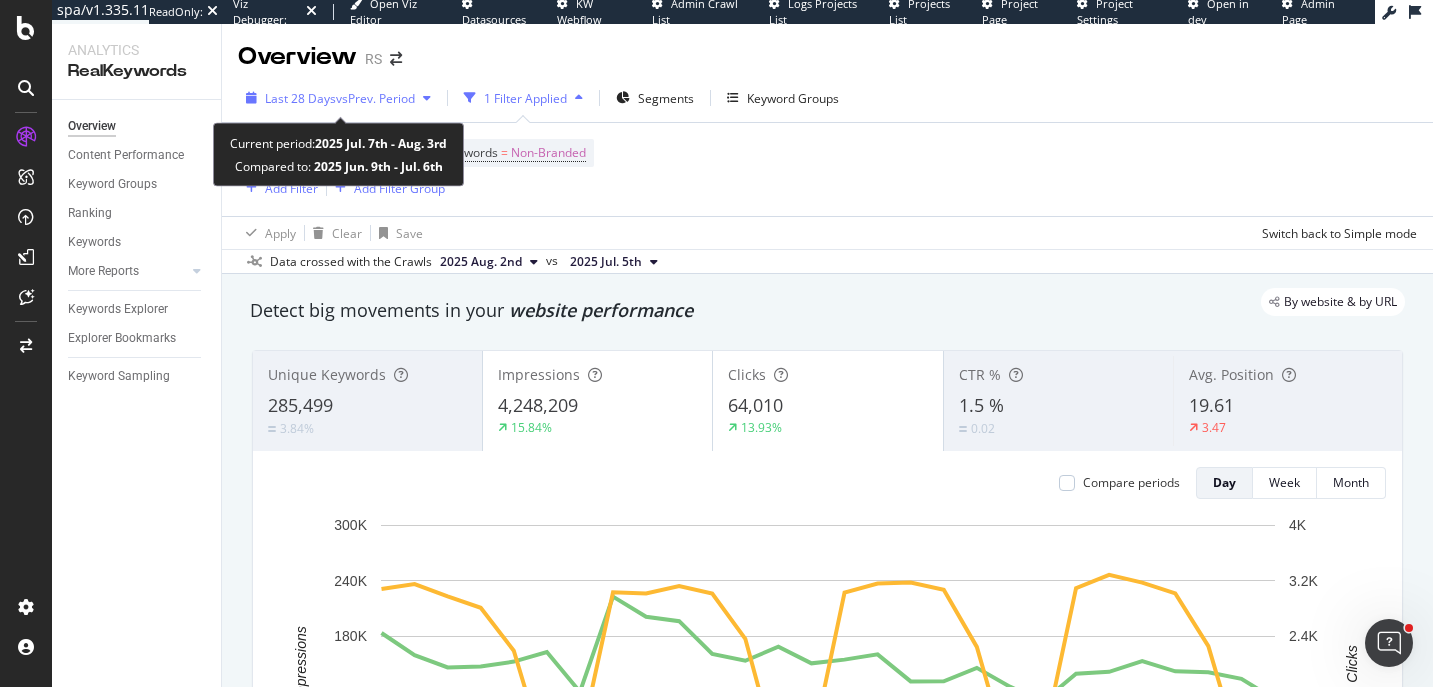 click on "vs  Prev. Period" at bounding box center (375, 98) 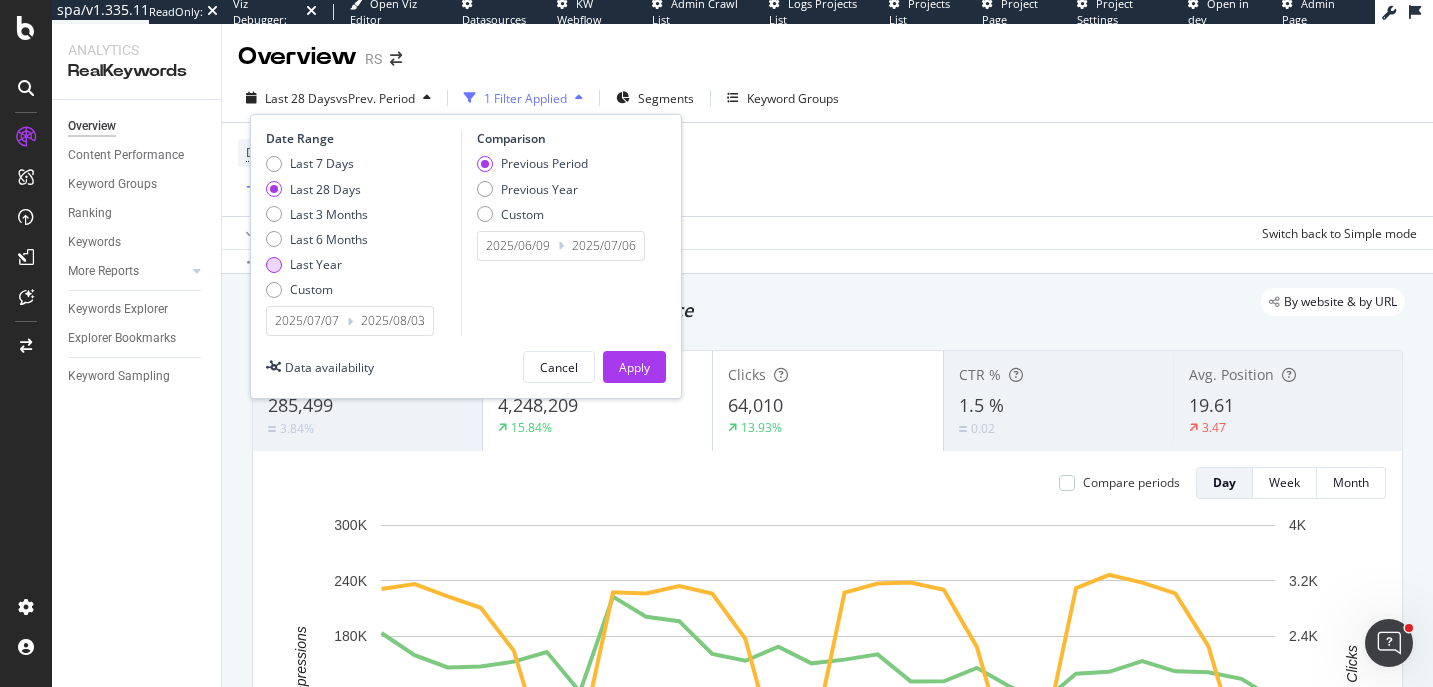 click on "Last Year" at bounding box center [316, 264] 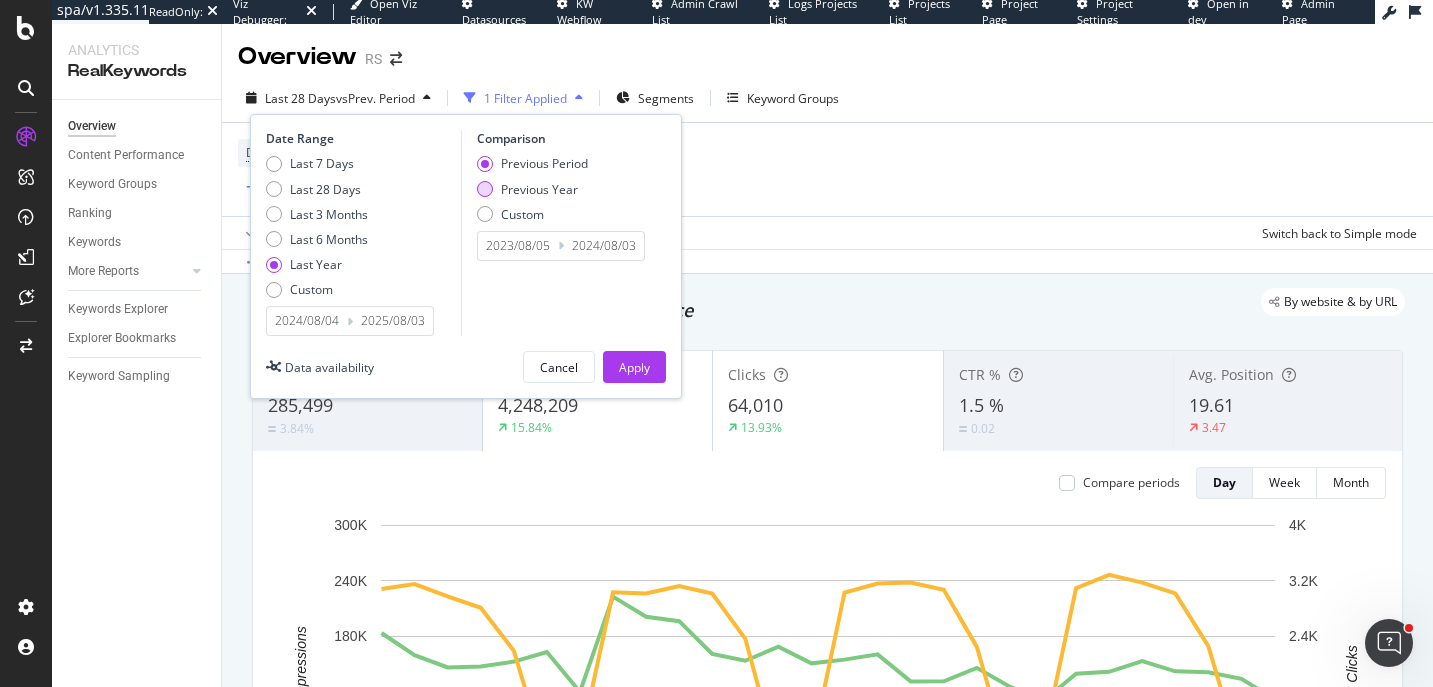 click on "Previous Year" at bounding box center (539, 189) 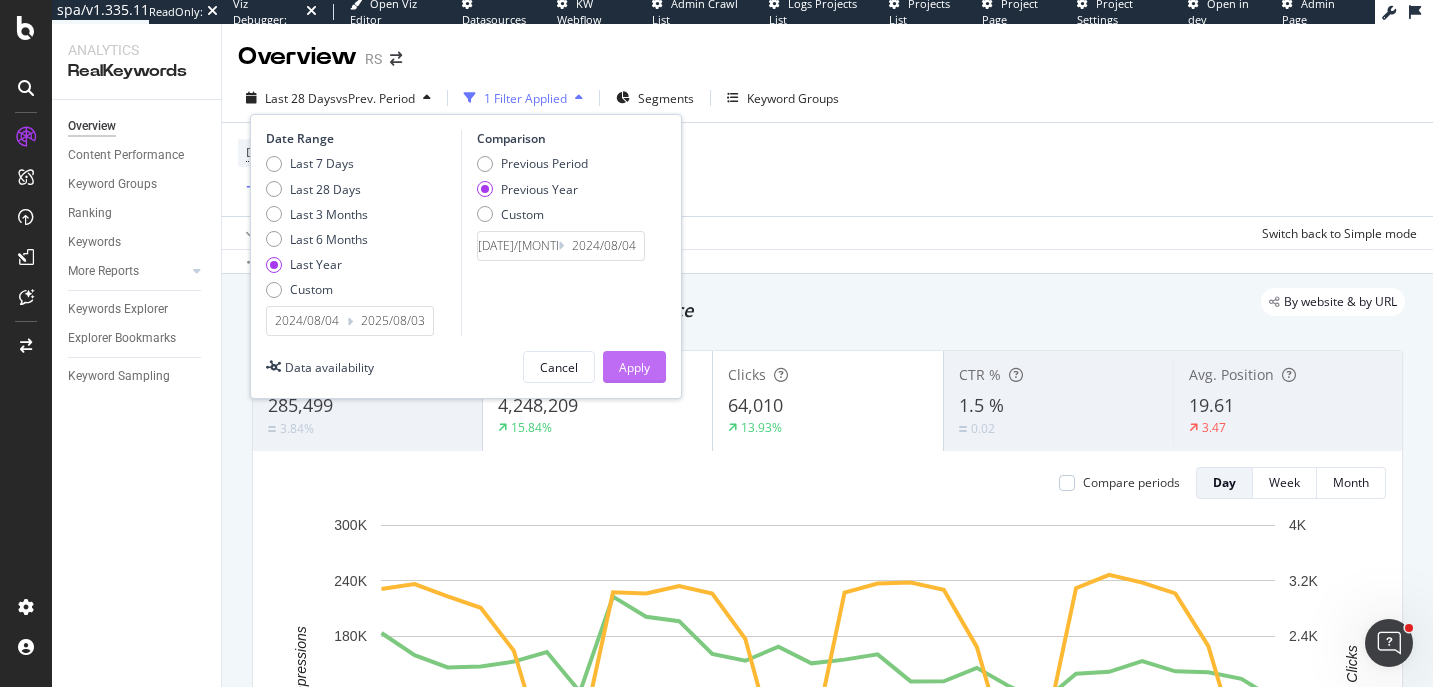 click on "Apply" at bounding box center [634, 367] 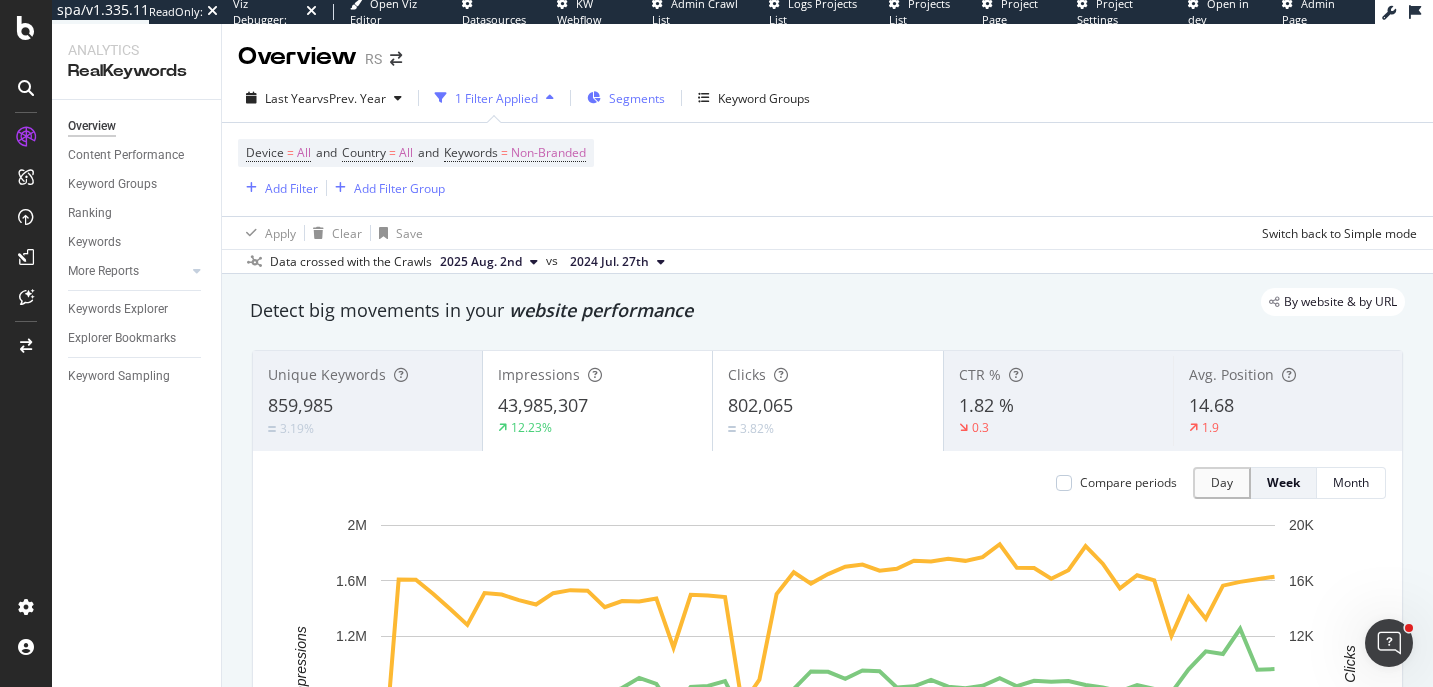 click on "Segments" at bounding box center (637, 98) 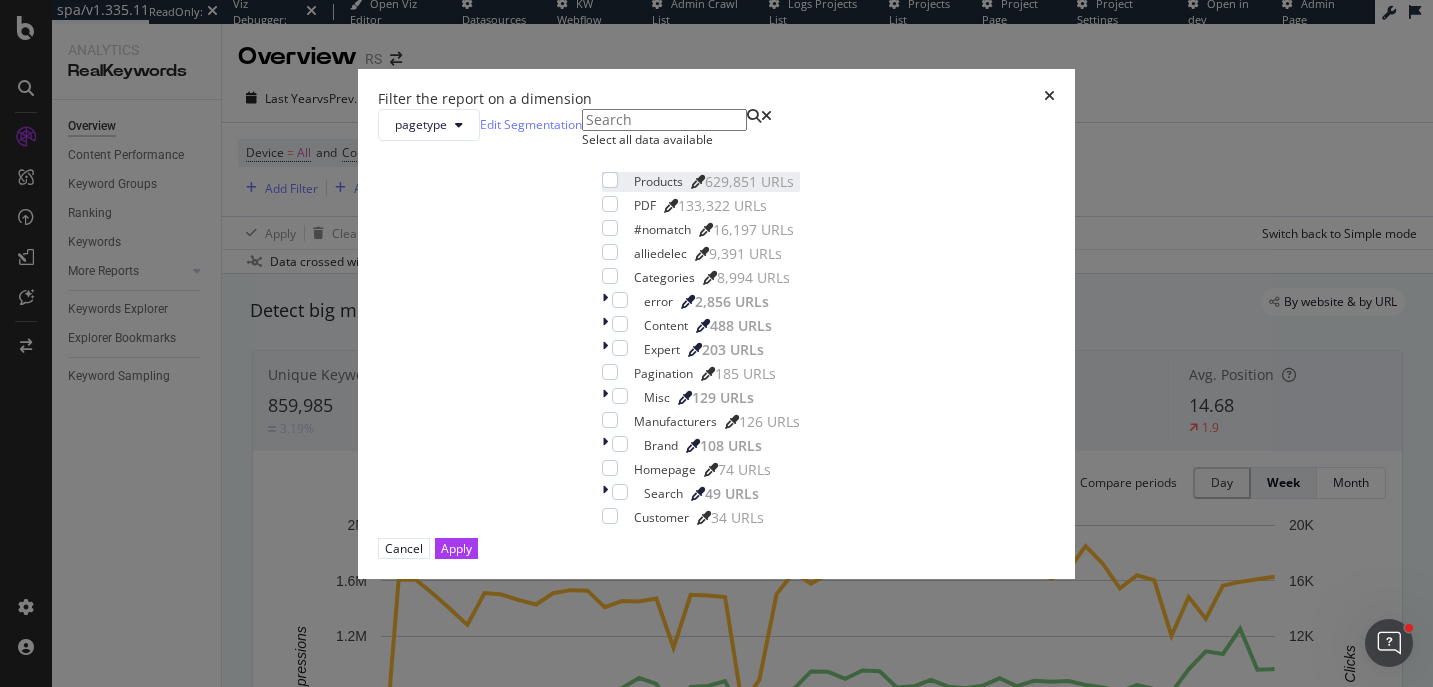 click on "Products" at bounding box center (658, 181) 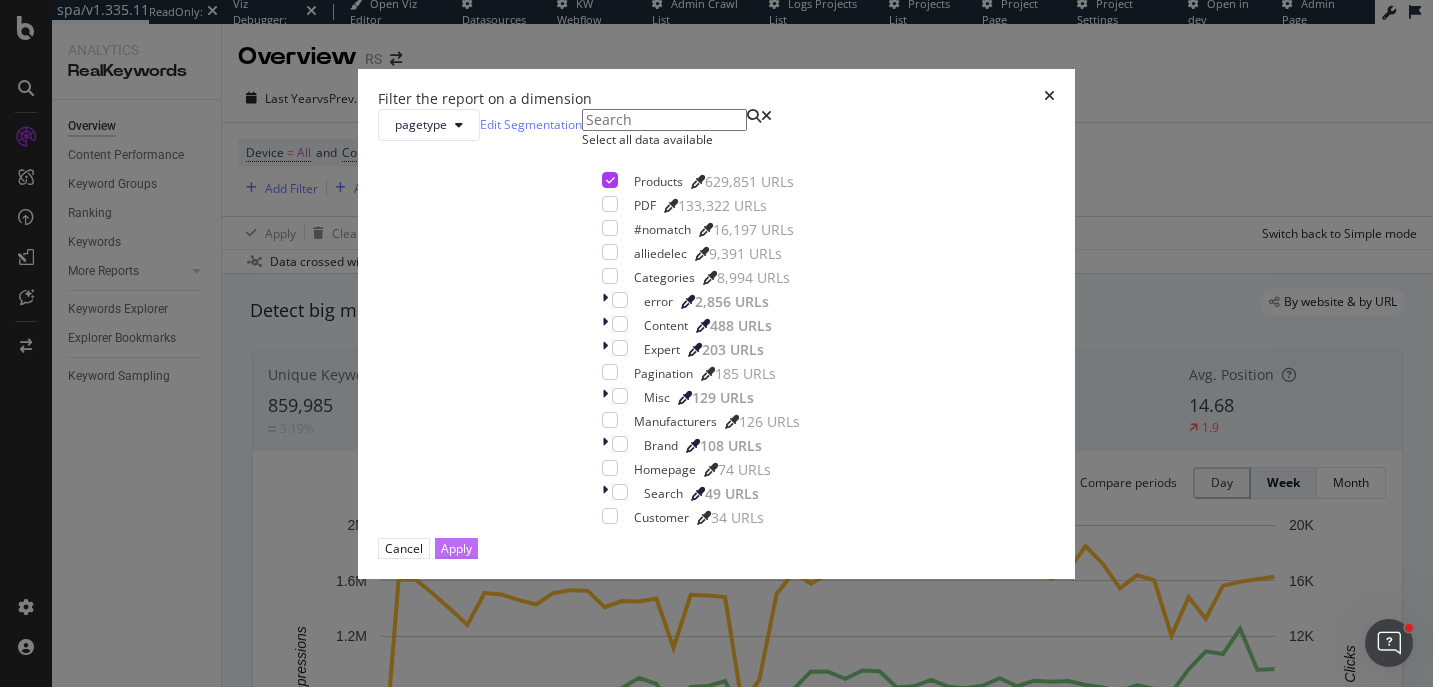 click on "Apply" at bounding box center [456, 548] 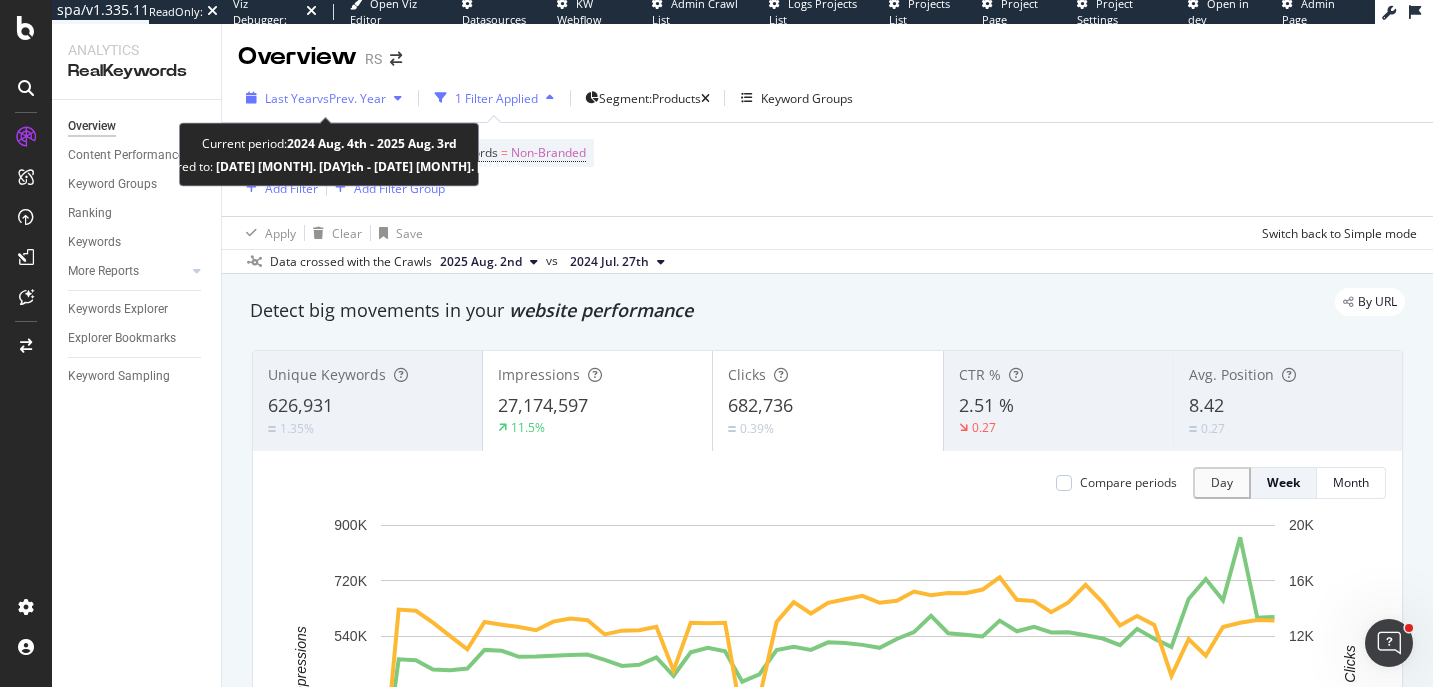 click on "vs  Prev. Year" at bounding box center [351, 98] 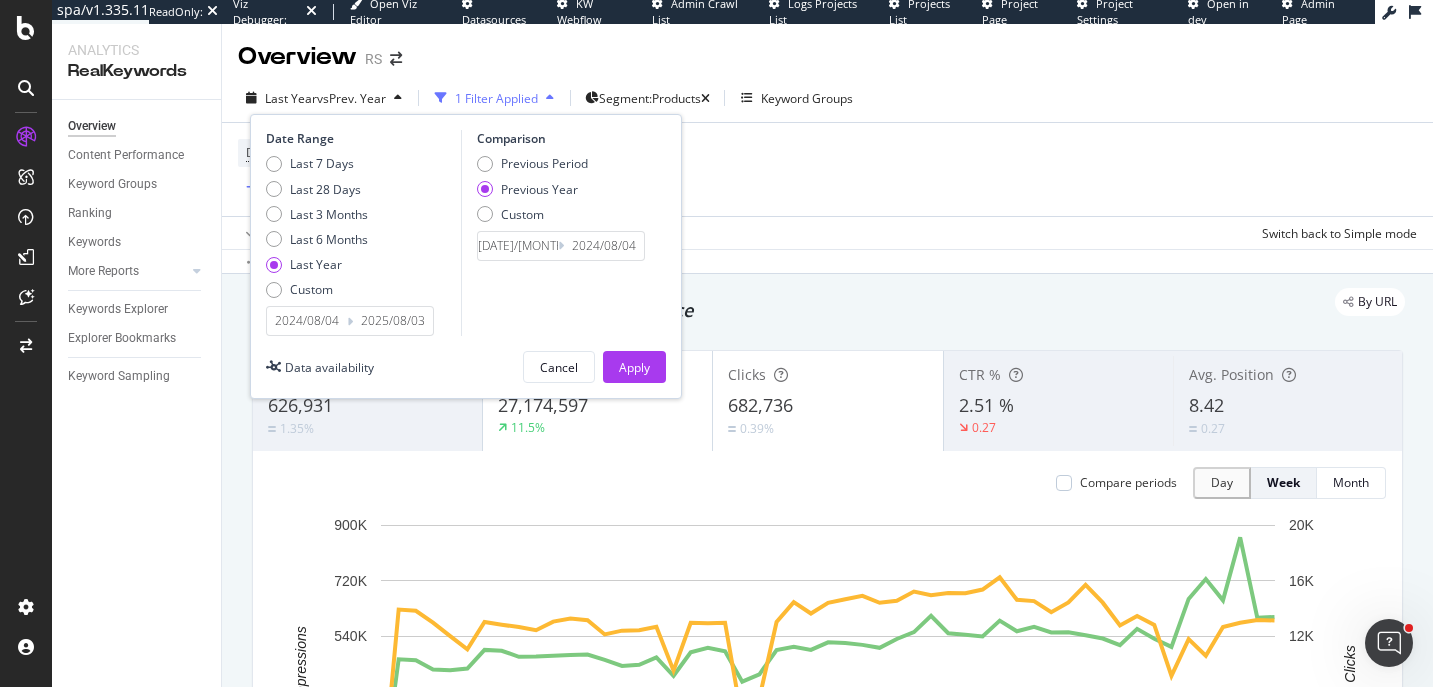 click on "2024/08/04" at bounding box center [307, 321] 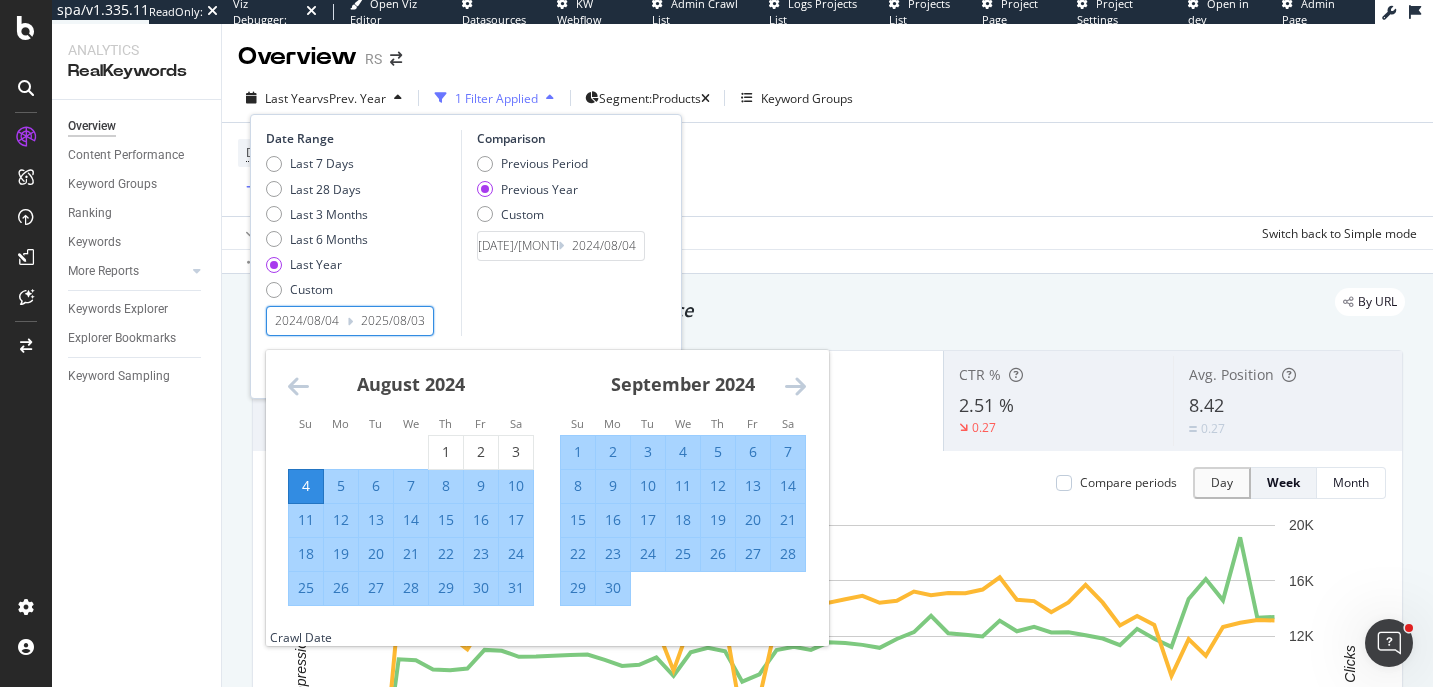 click at bounding box center (298, 386) 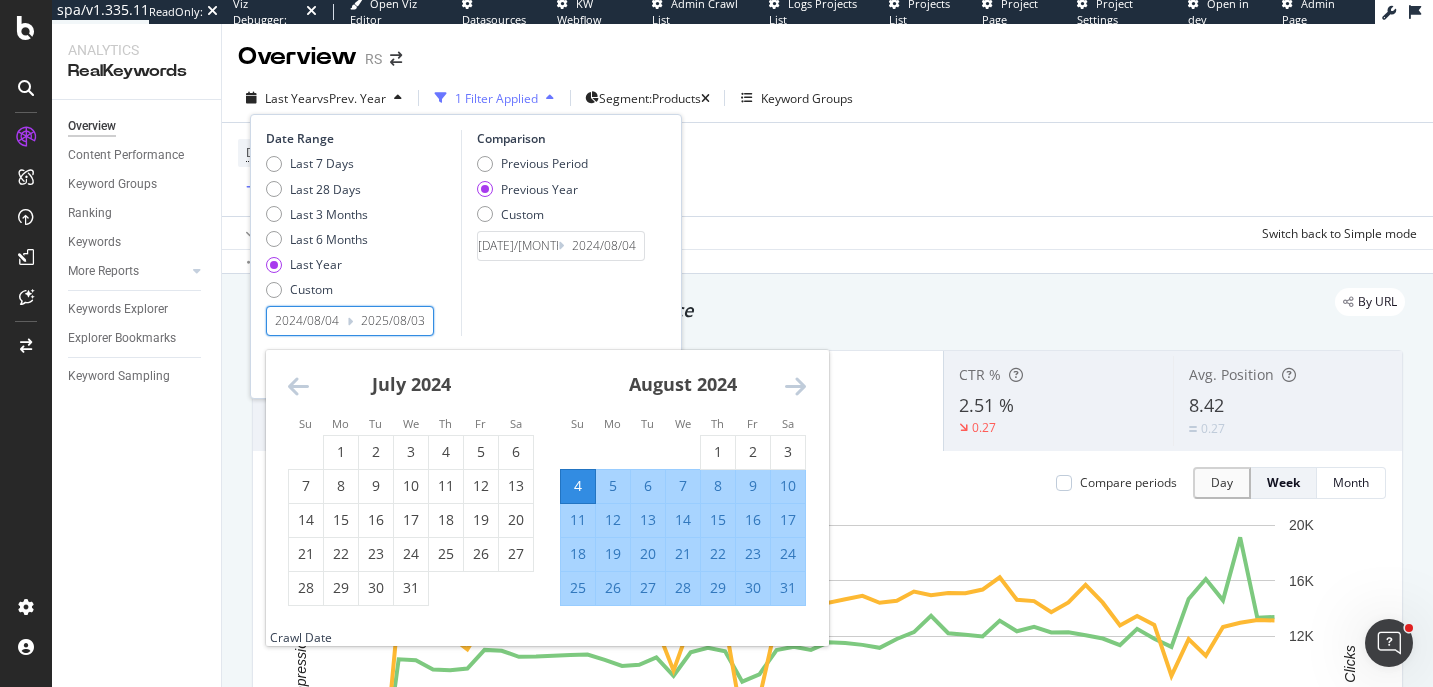 click at bounding box center [298, 386] 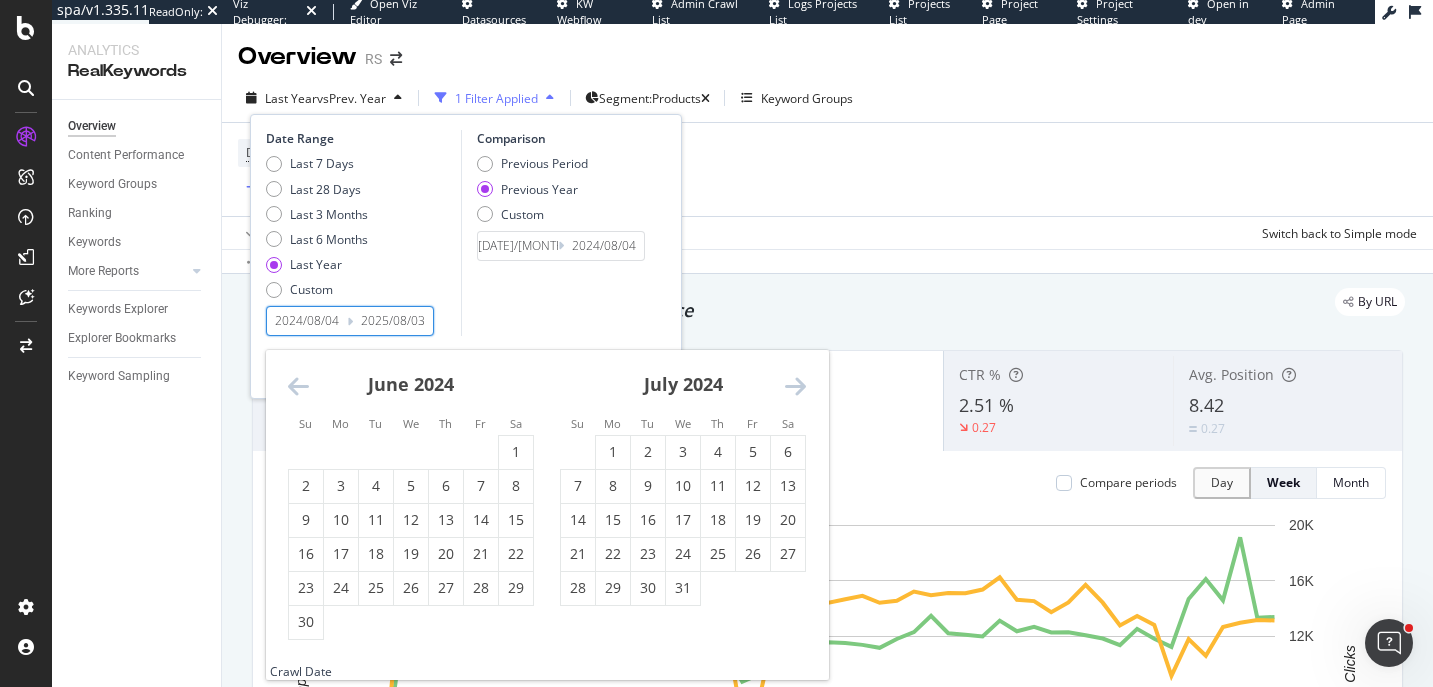 click at bounding box center [298, 386] 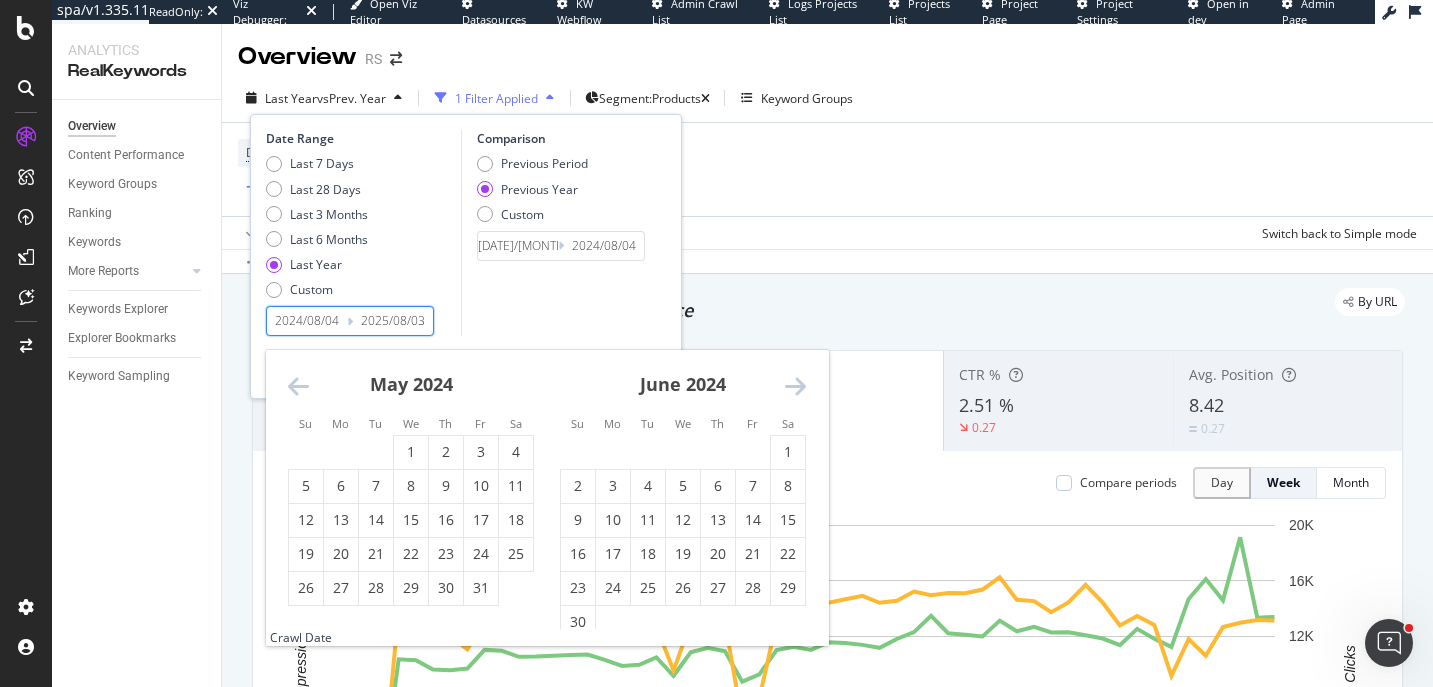 click at bounding box center (298, 386) 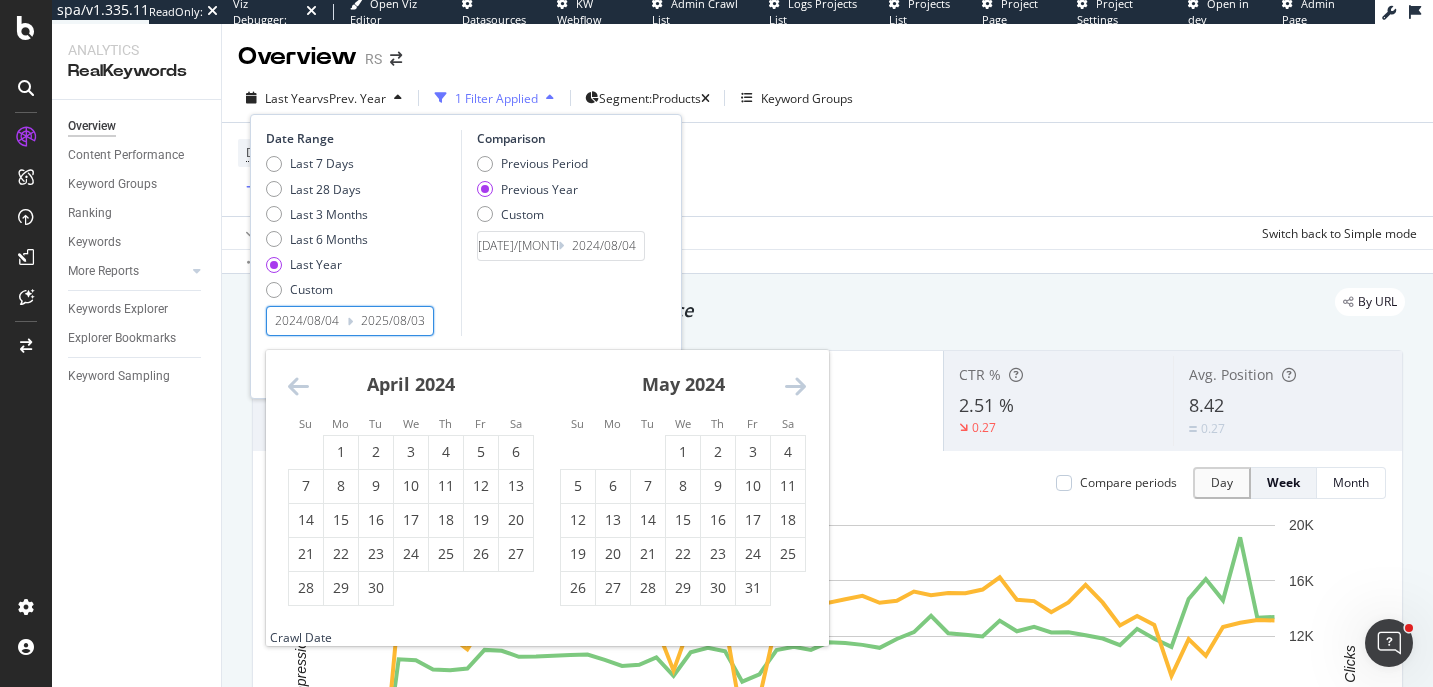 click at bounding box center [298, 386] 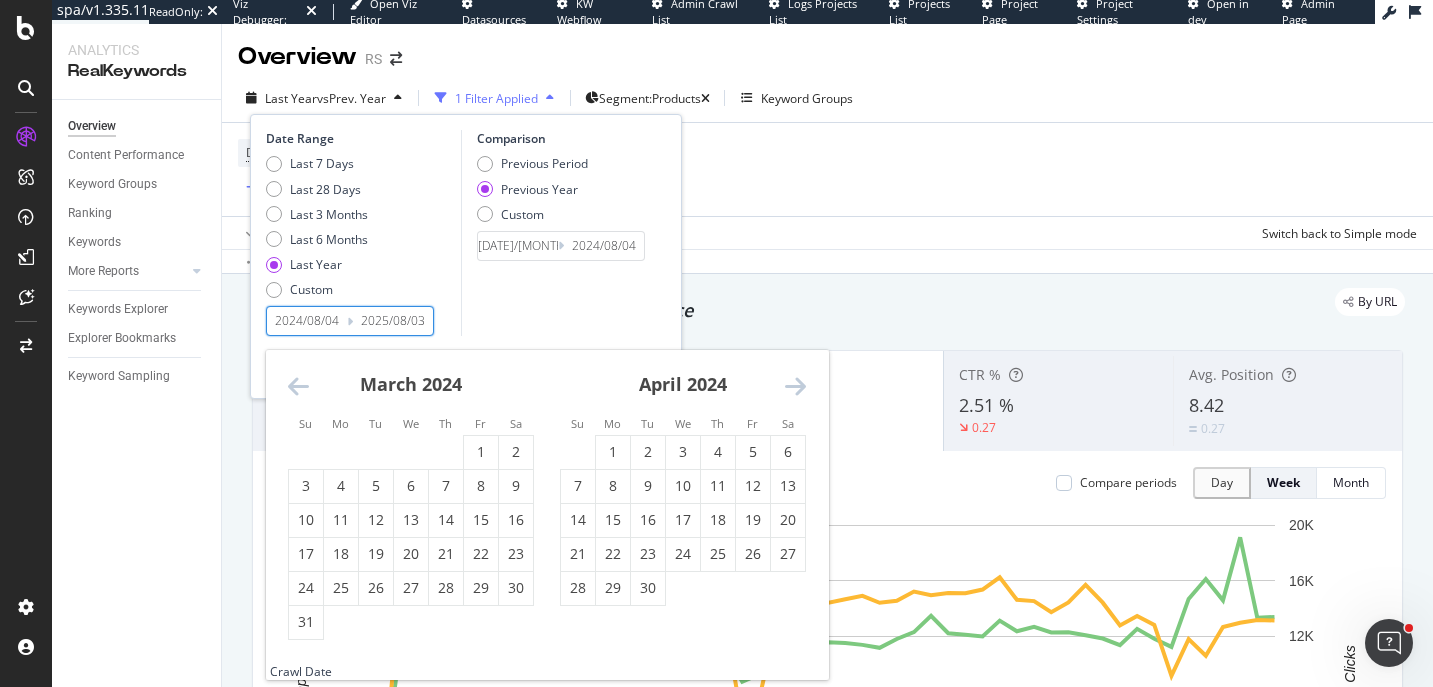 click at bounding box center [298, 386] 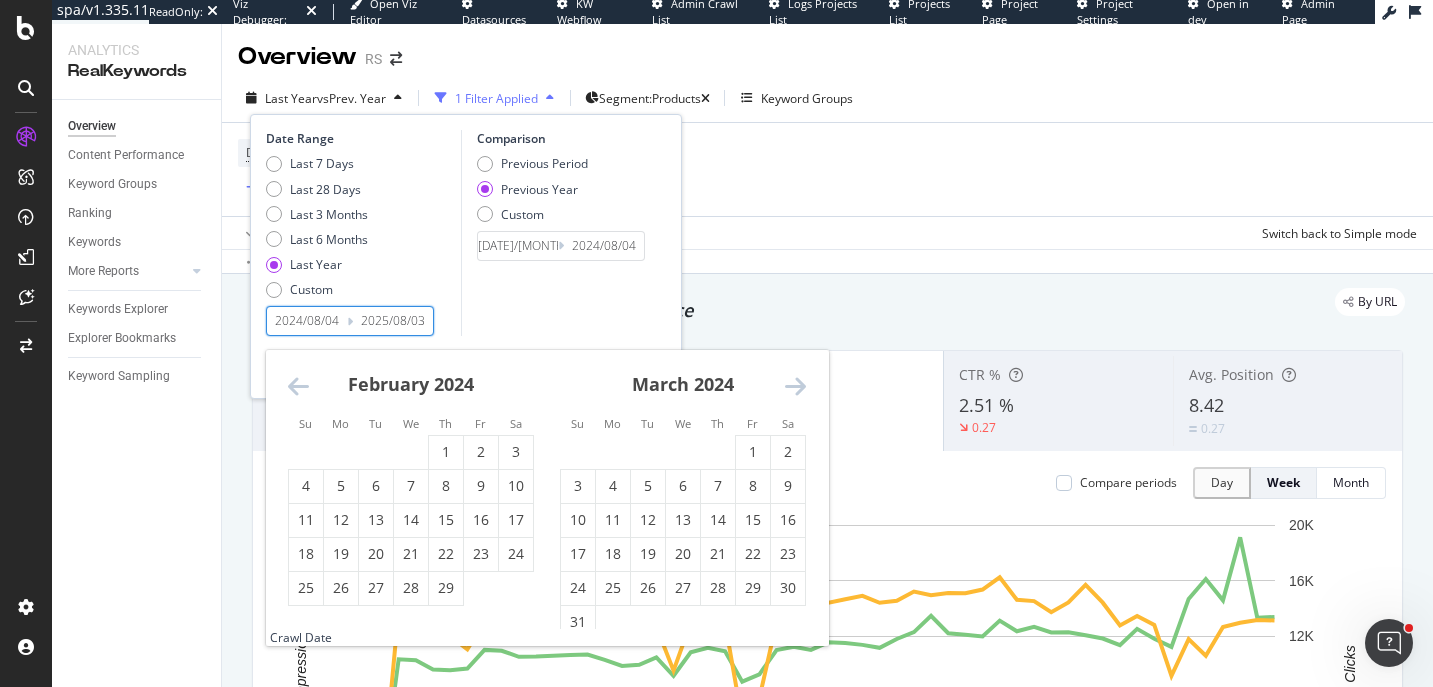 click at bounding box center [298, 386] 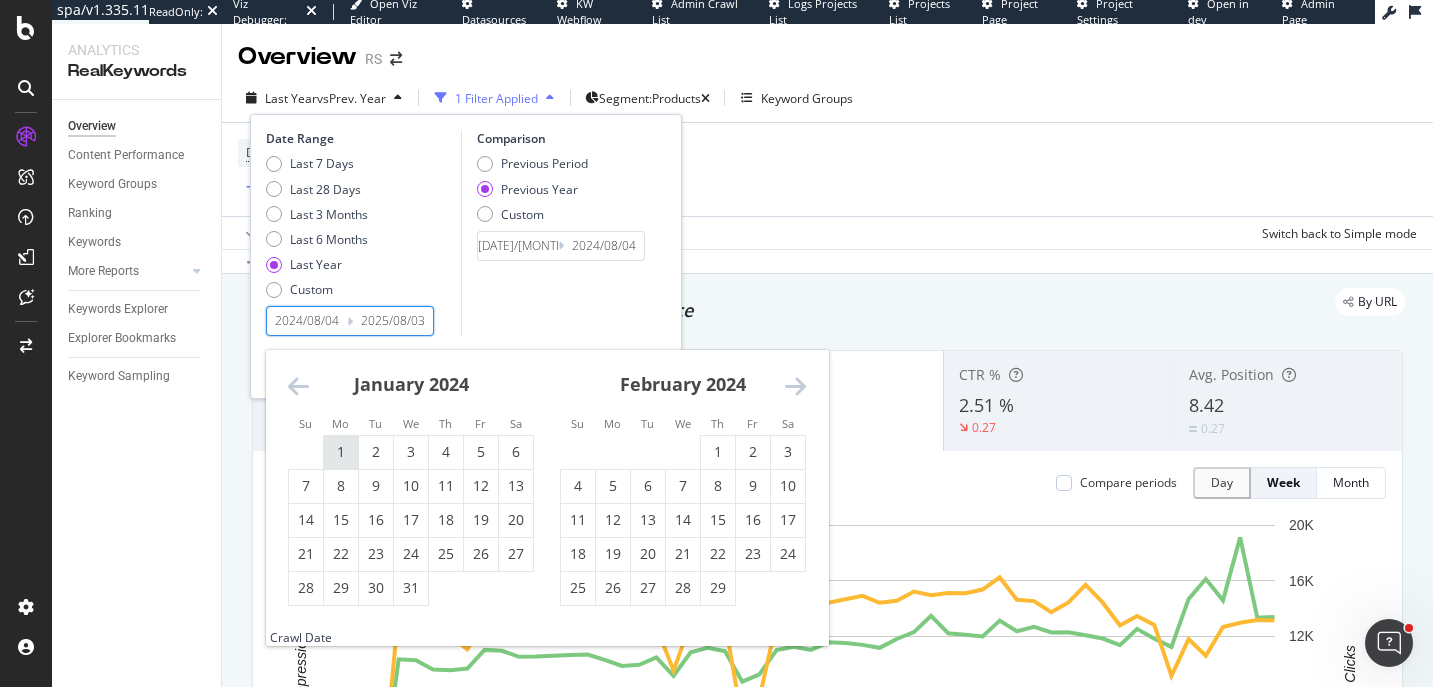 click on "1" at bounding box center [341, 452] 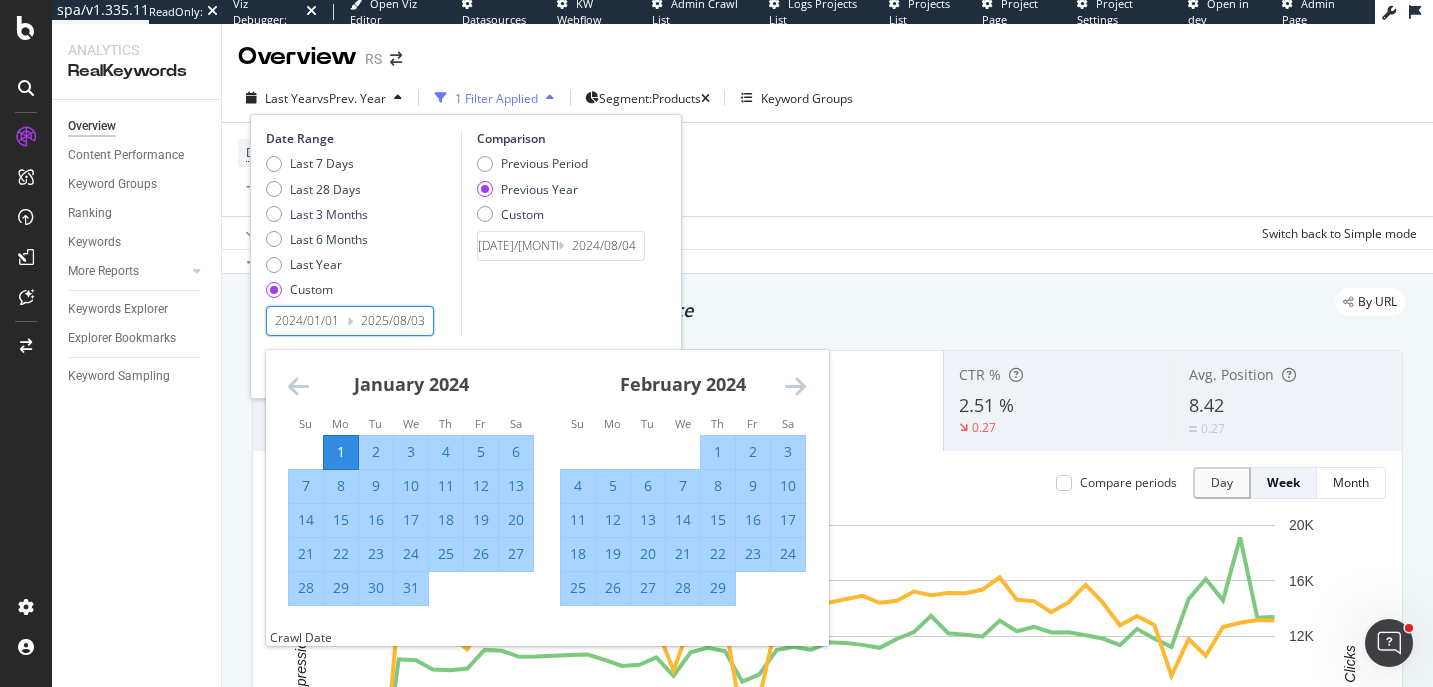 click on "February 2024" at bounding box center [683, 392] 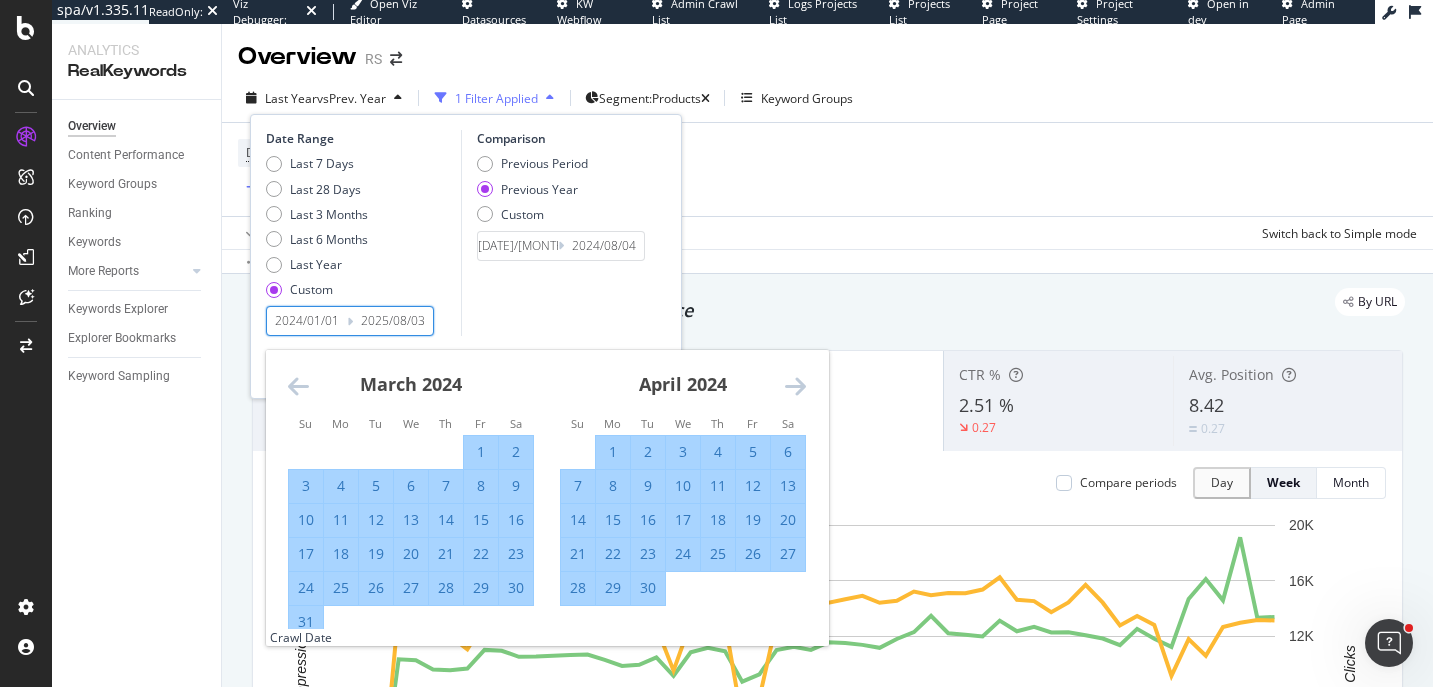 click at bounding box center (795, 386) 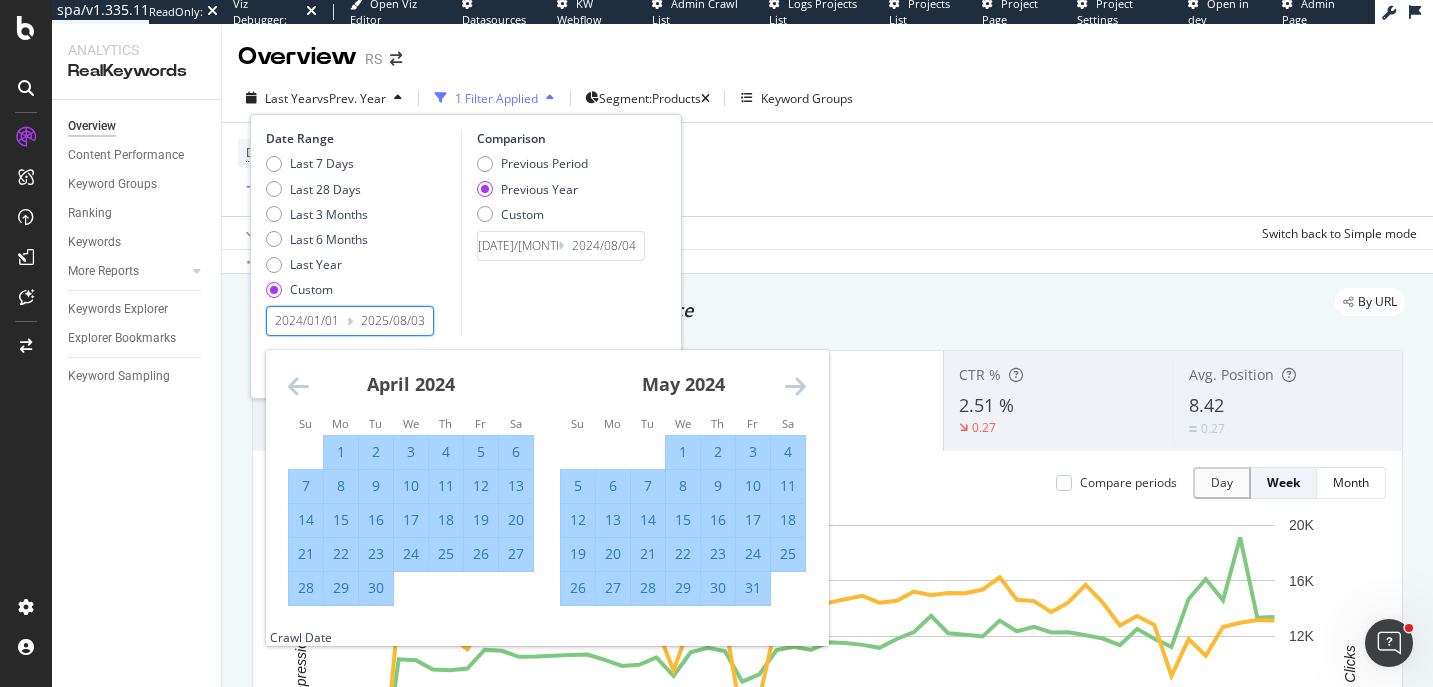 click at bounding box center (795, 386) 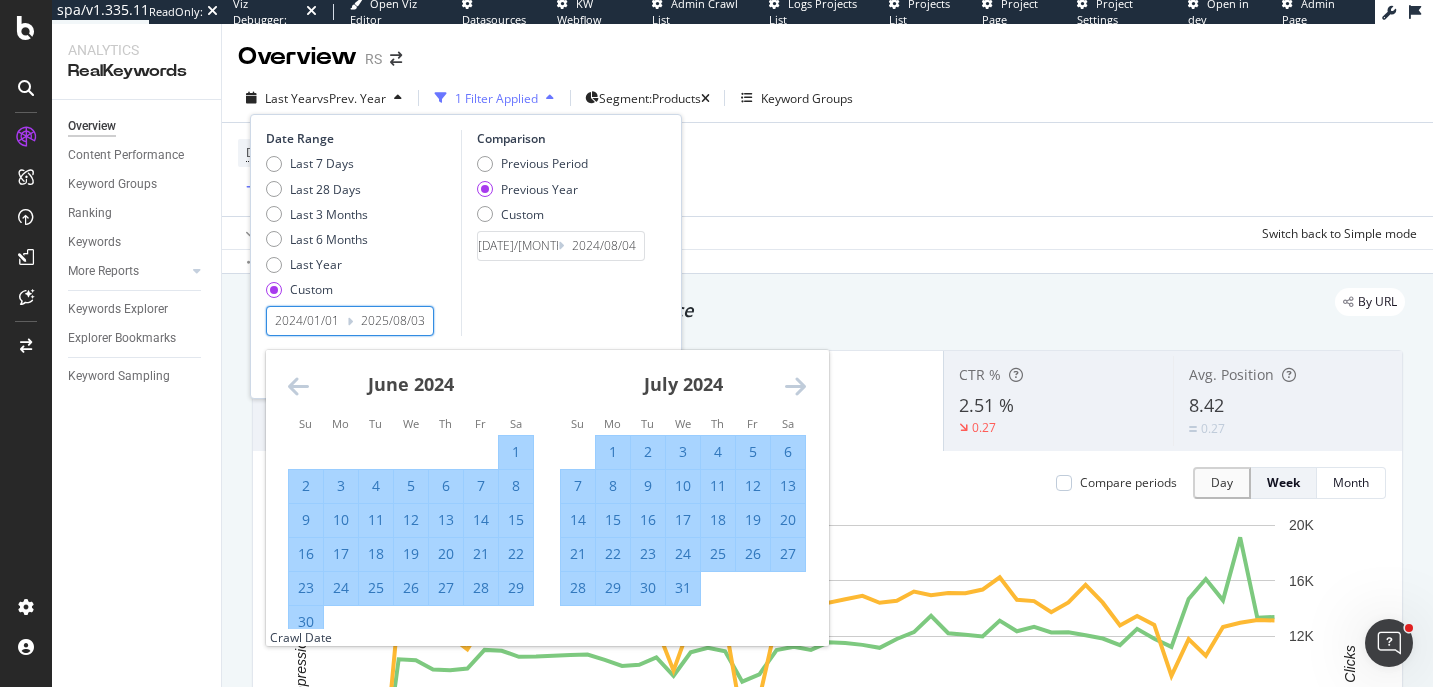 click at bounding box center (795, 386) 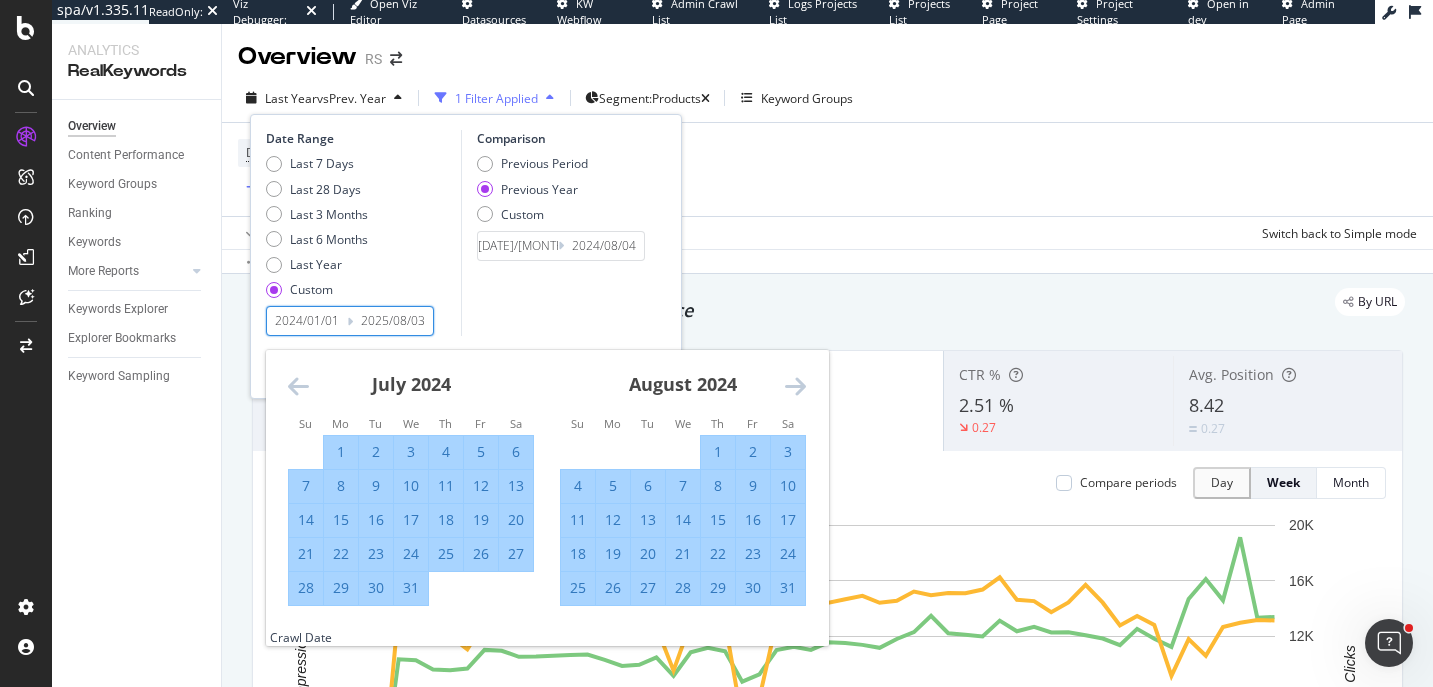 click at bounding box center [795, 386] 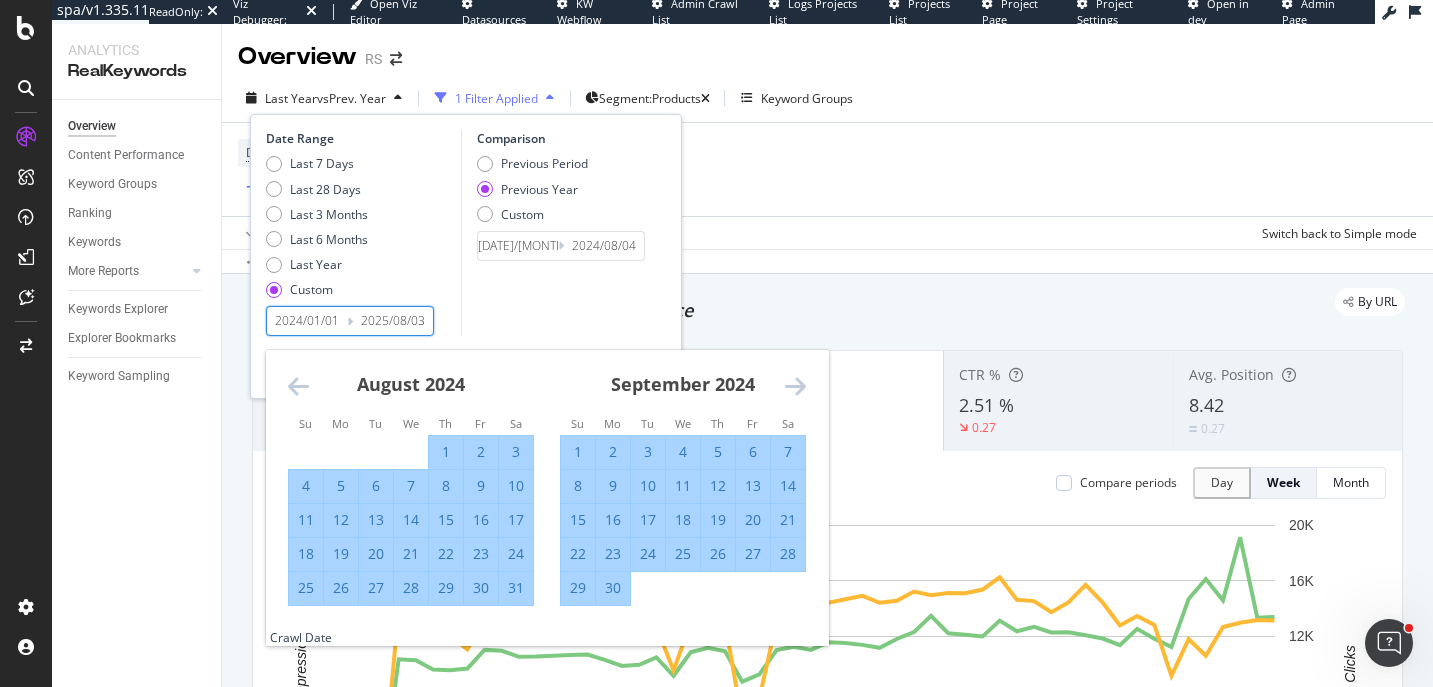 click at bounding box center [795, 386] 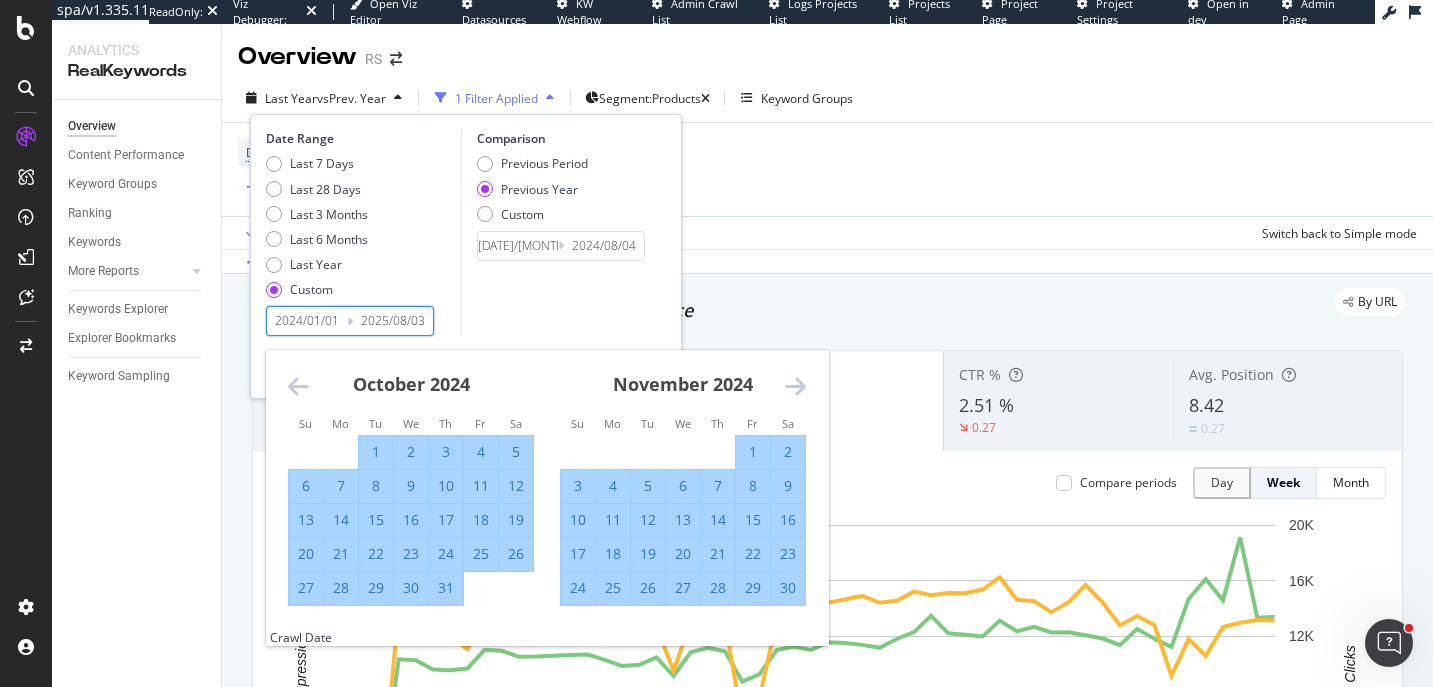click at bounding box center [795, 386] 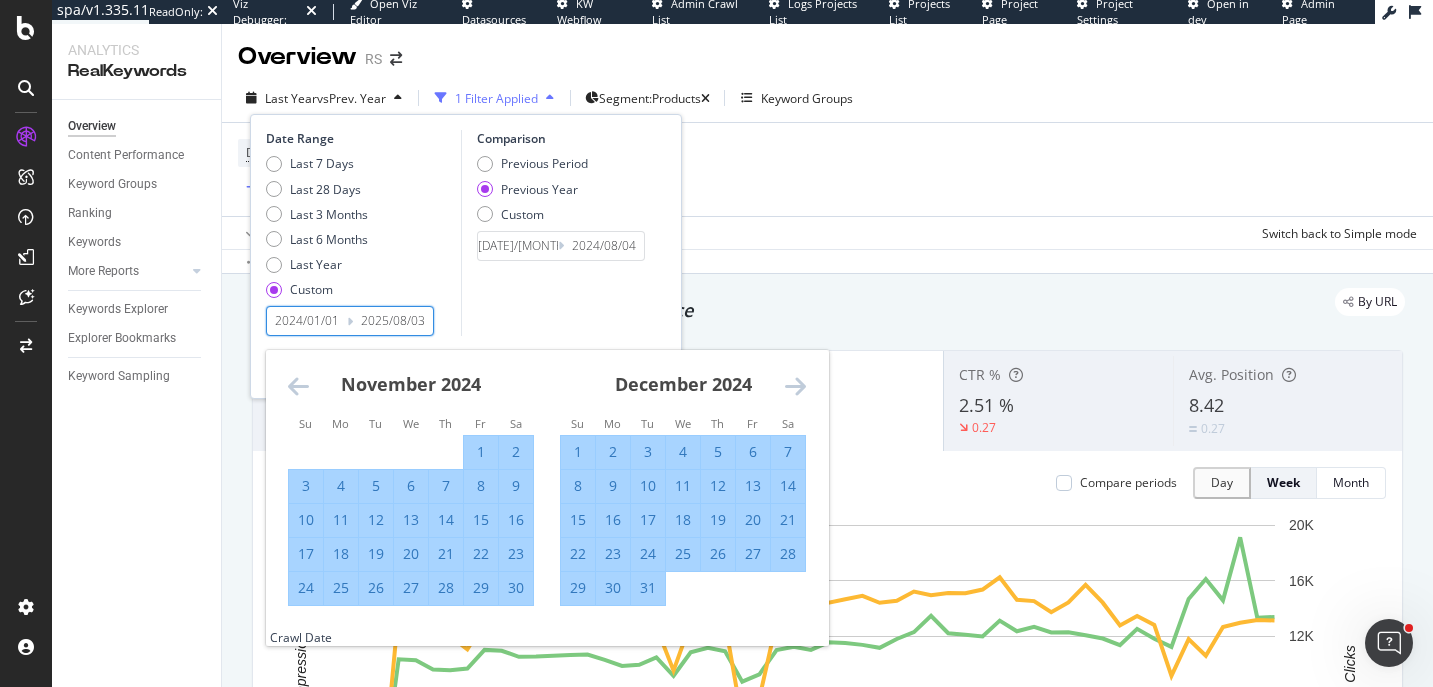 click at bounding box center (795, 386) 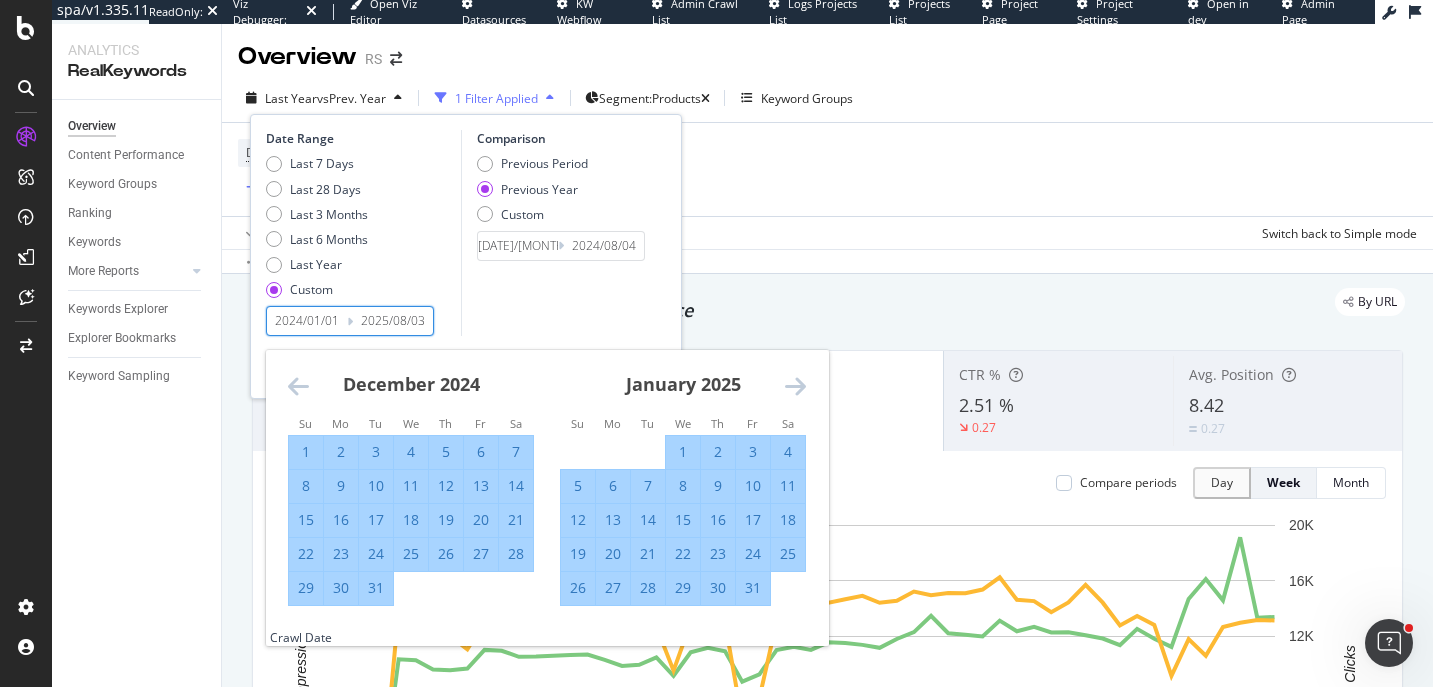 click at bounding box center (795, 386) 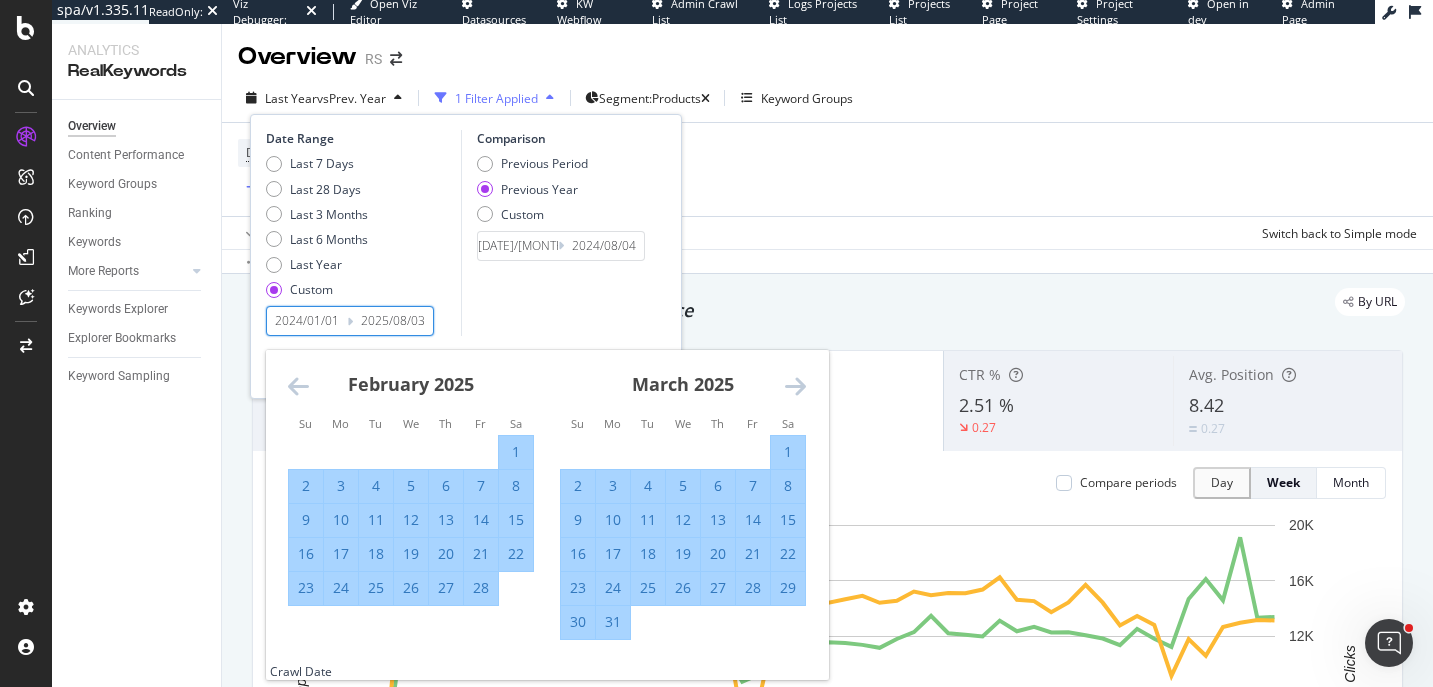 click at bounding box center (795, 386) 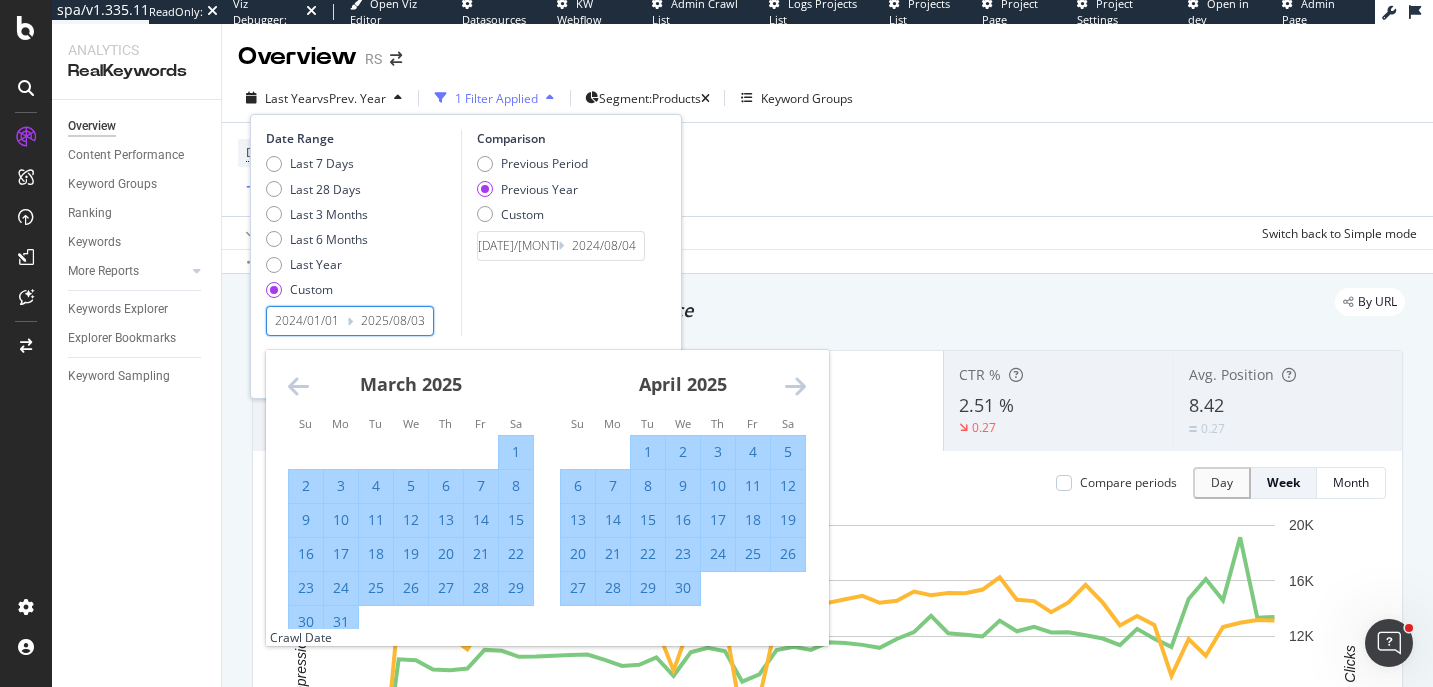 click at bounding box center (795, 386) 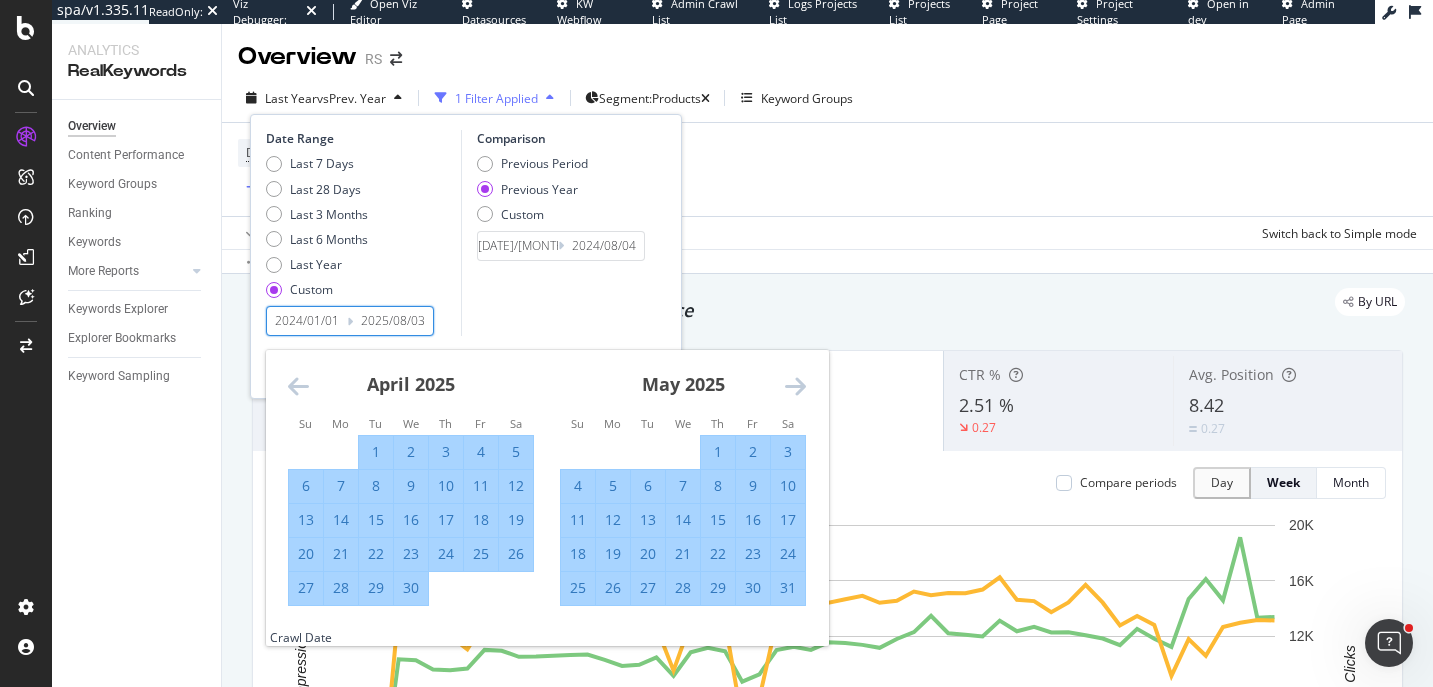 click at bounding box center (795, 386) 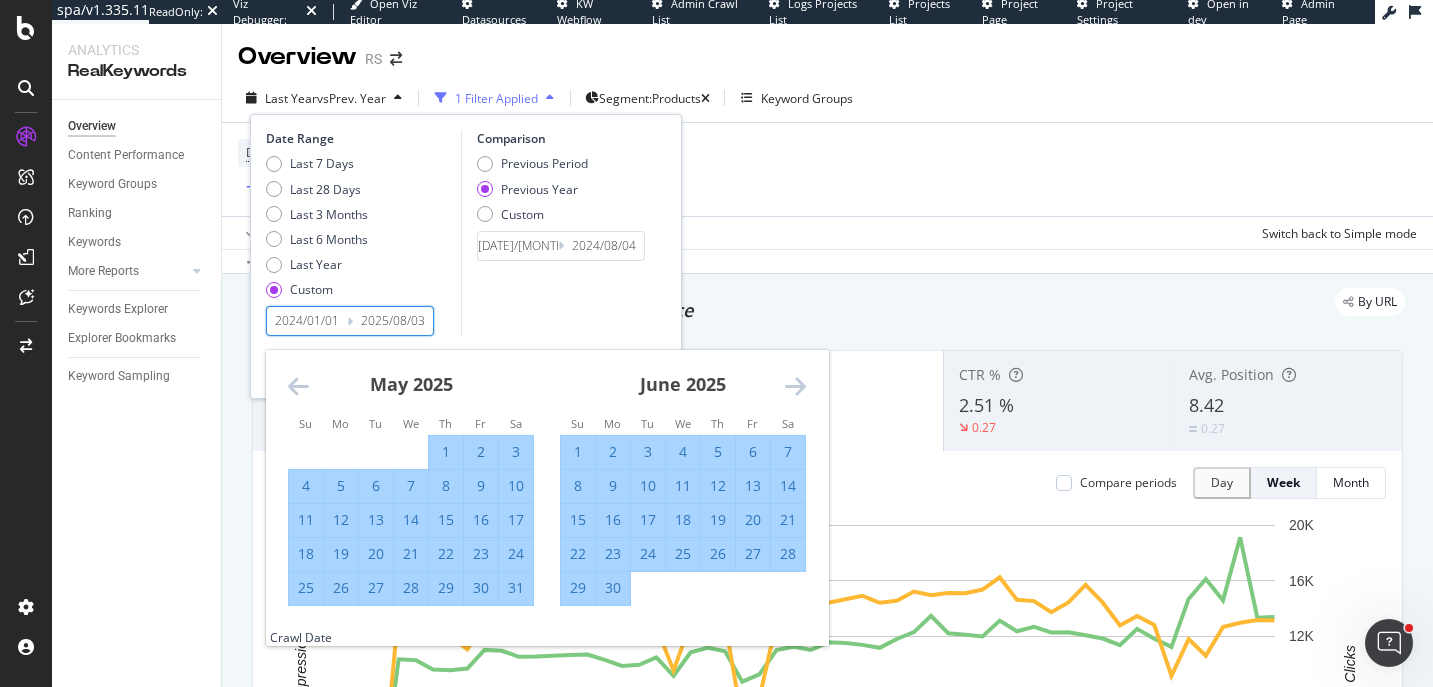 click at bounding box center [795, 386] 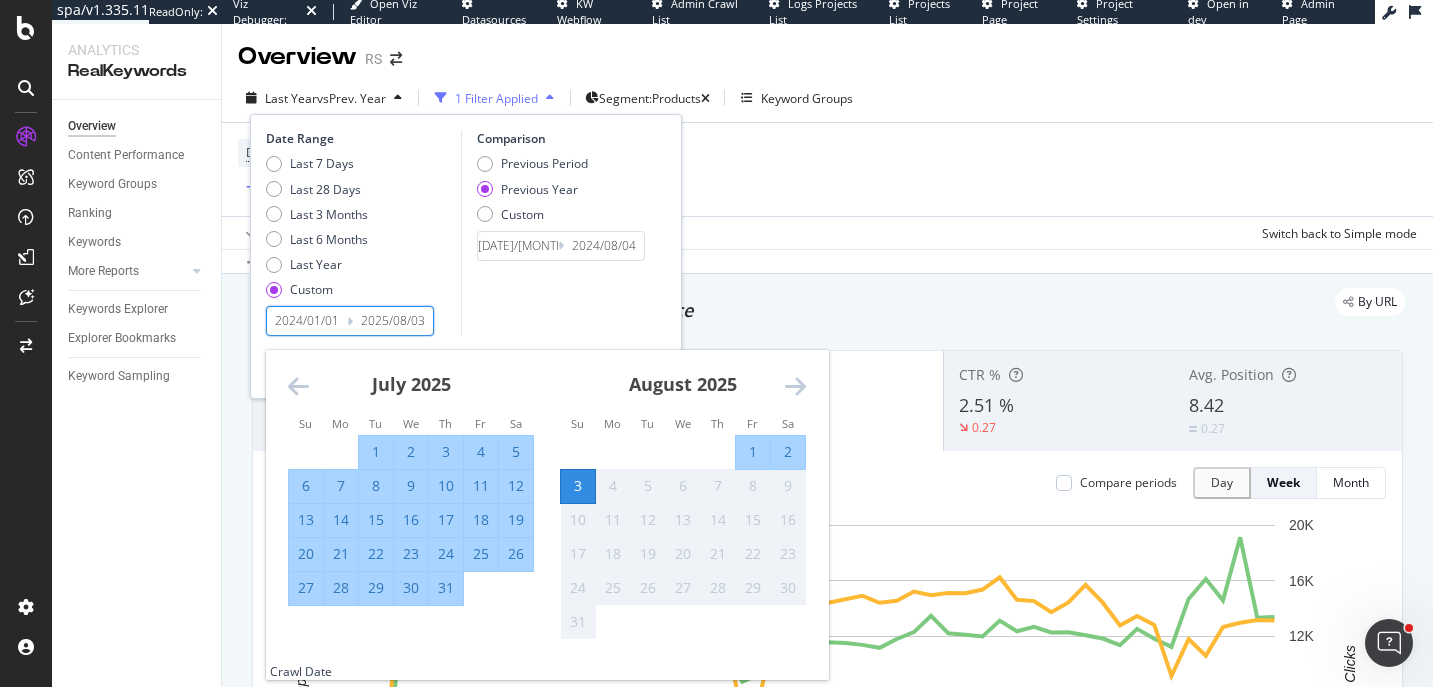click at bounding box center [298, 386] 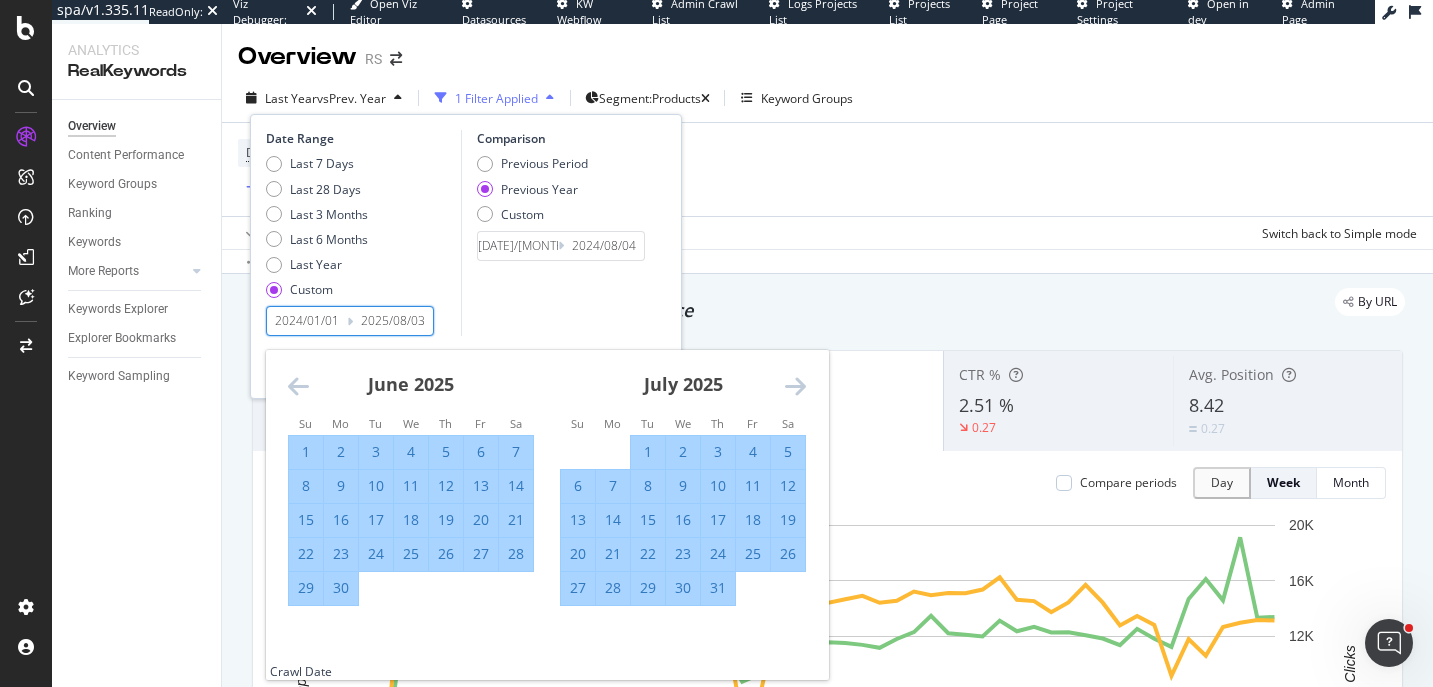 click on "30" at bounding box center [341, 588] 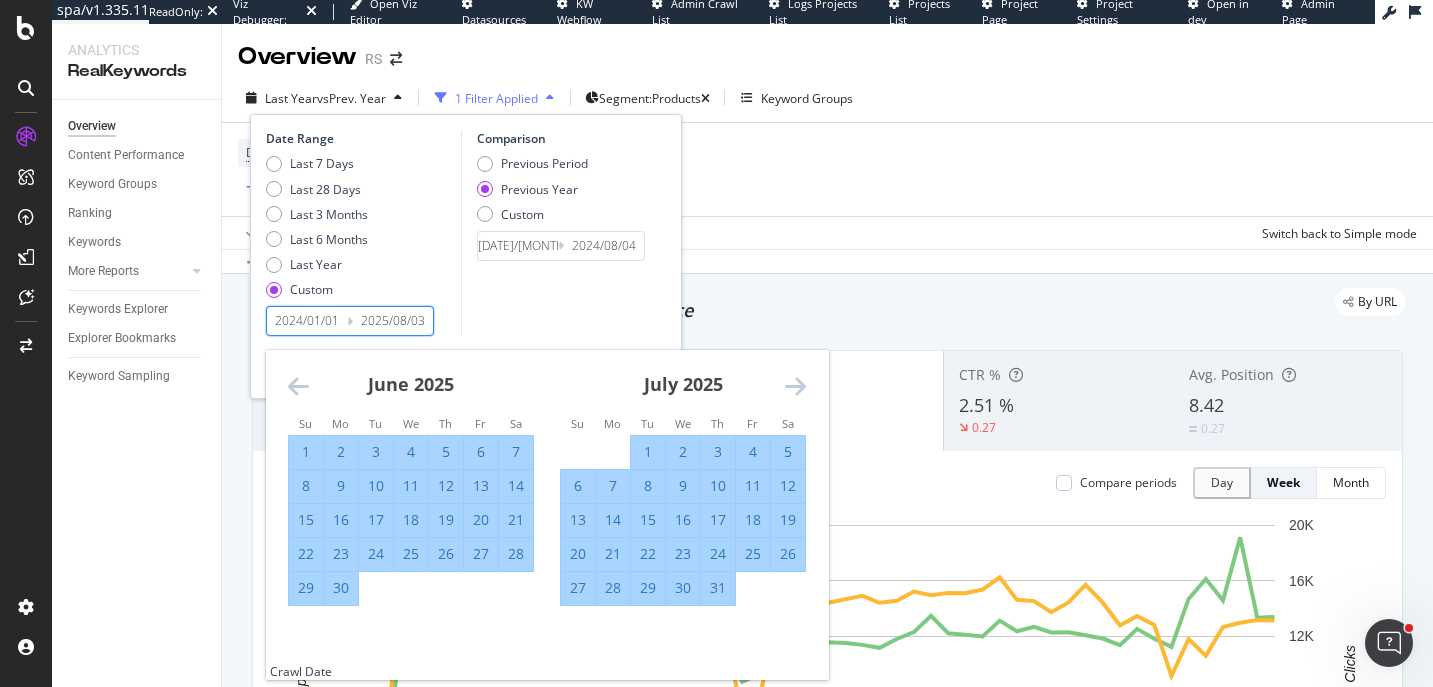 type on "2025/06/30" 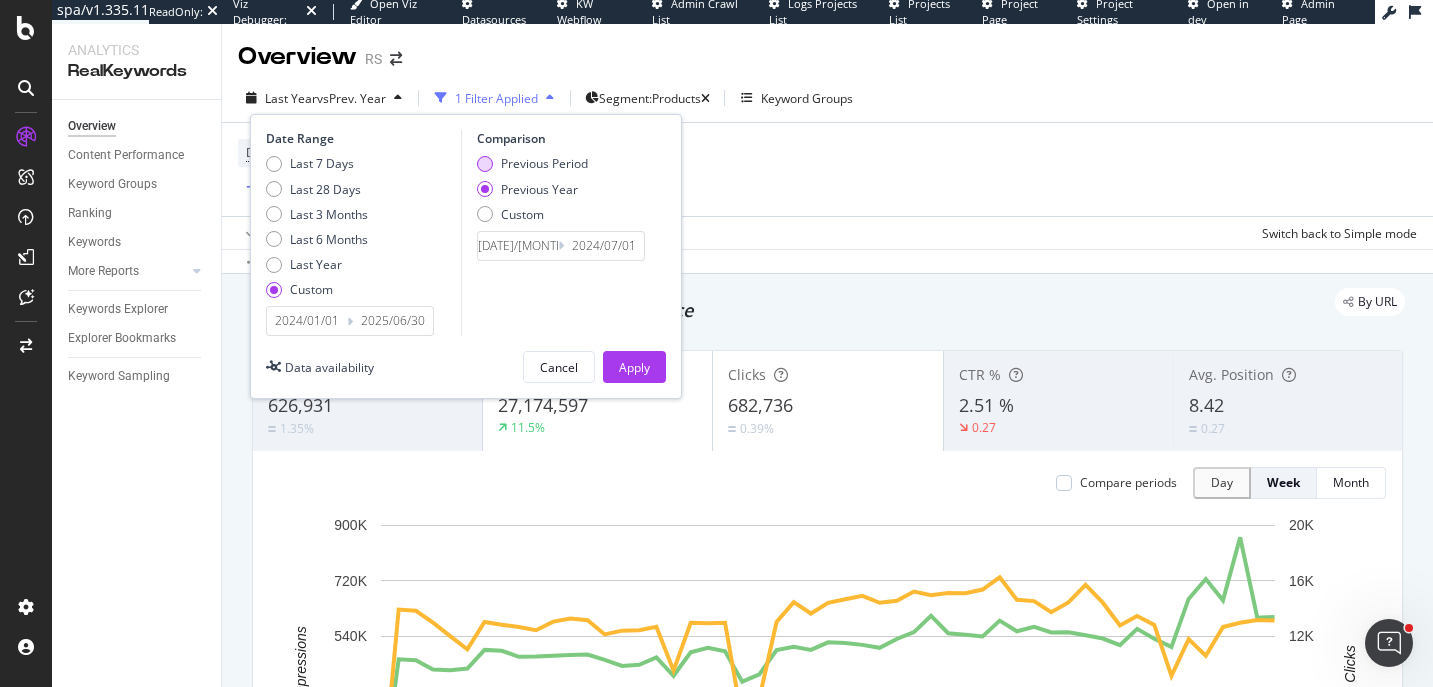 click on "Previous Period" at bounding box center (544, 163) 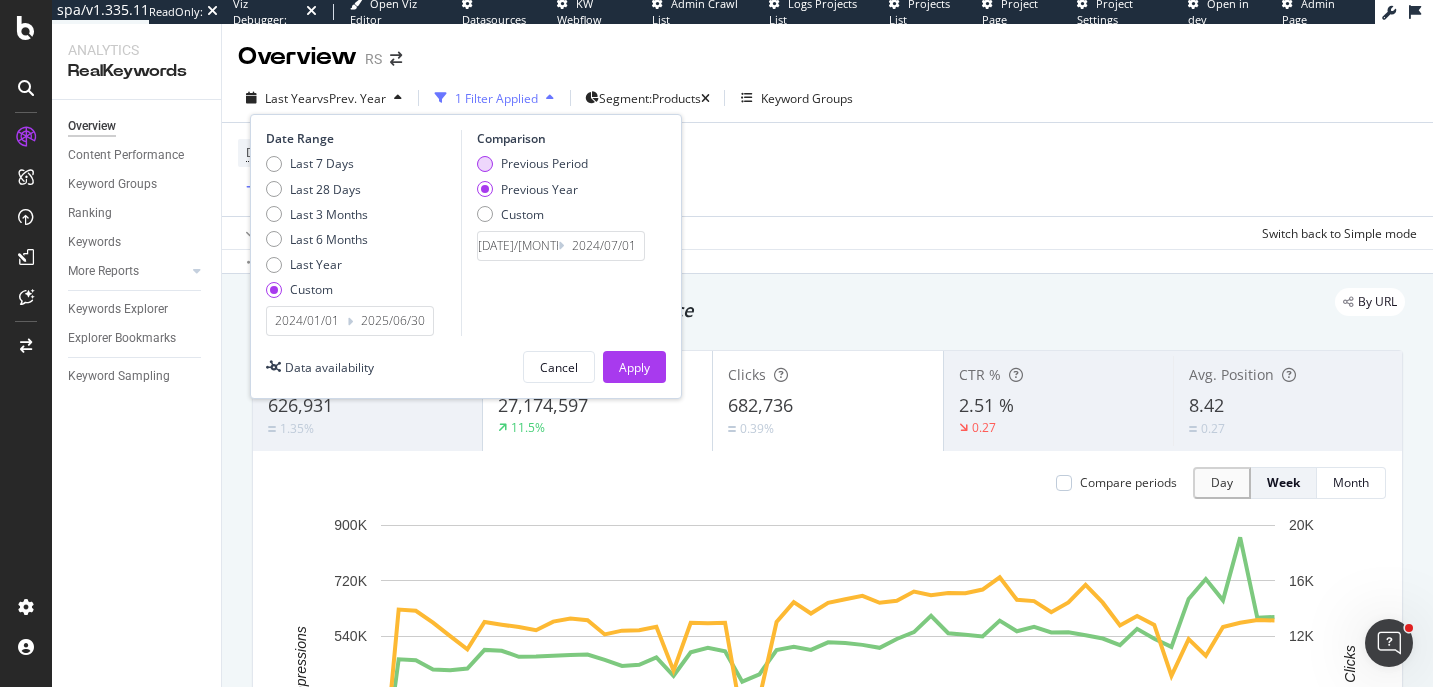 type on "2022/07/02" 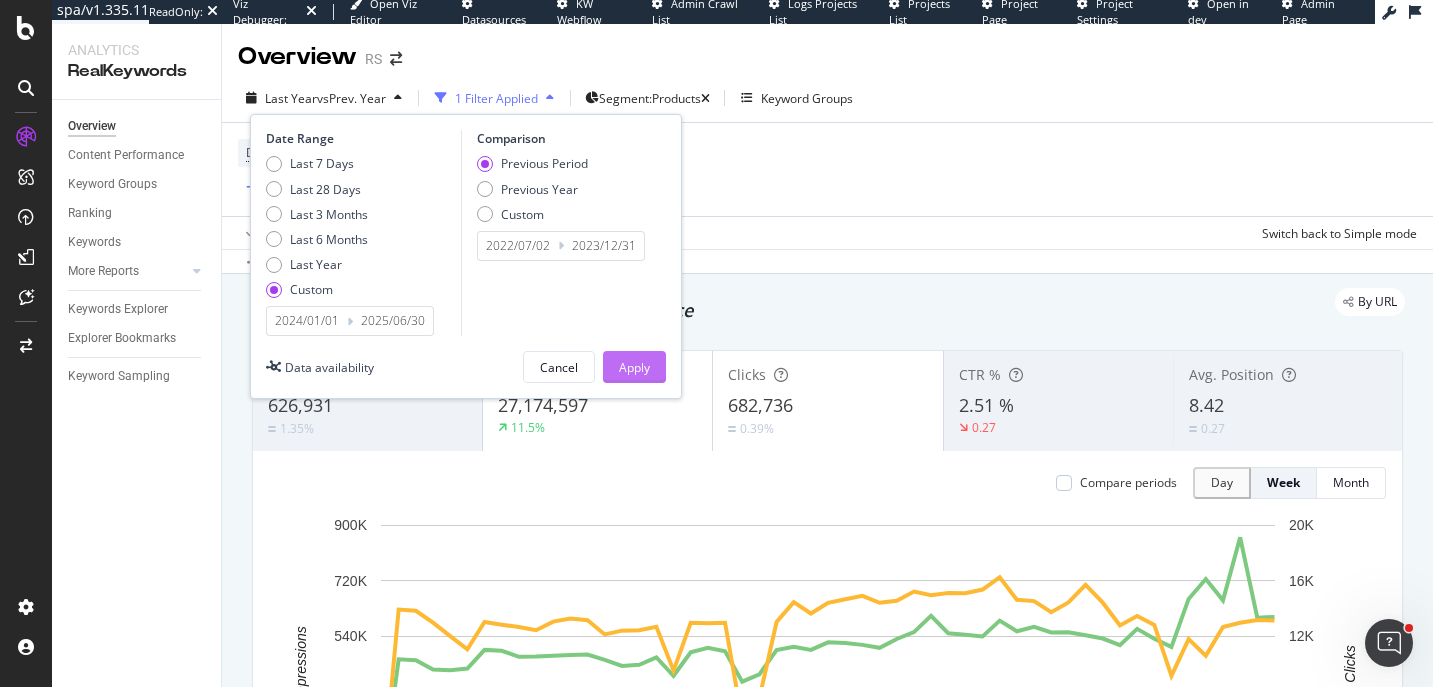 click on "Apply" at bounding box center [634, 367] 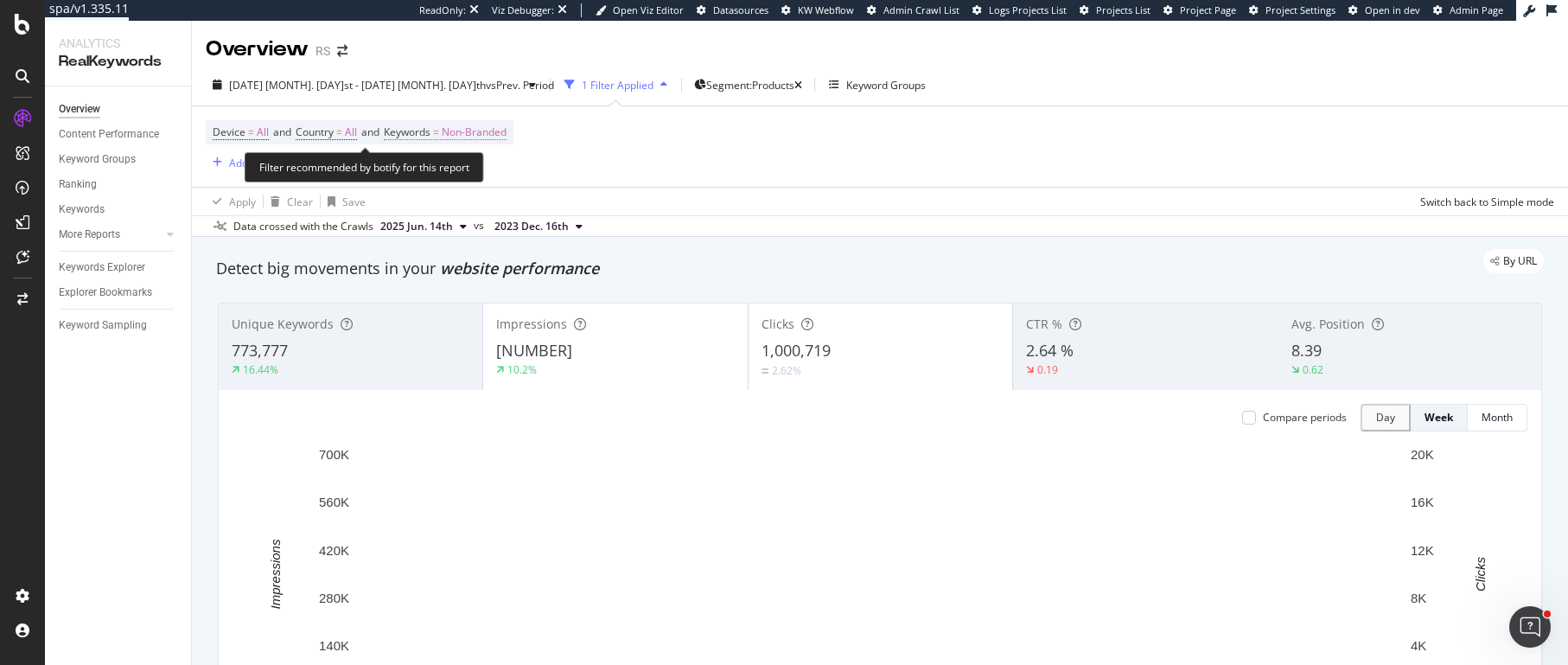 click on "Non-Branded" at bounding box center [474, 132] 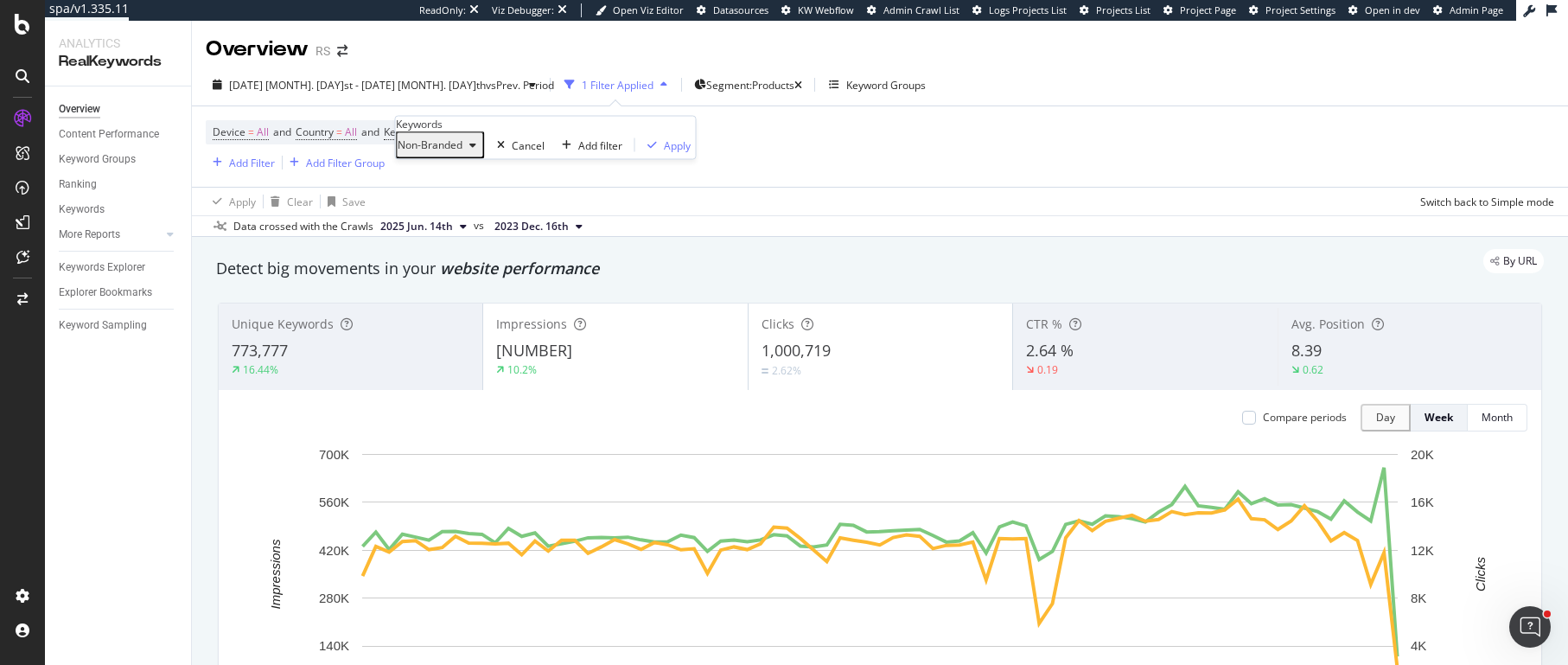 click on "Non-Branded" at bounding box center (430, 144) 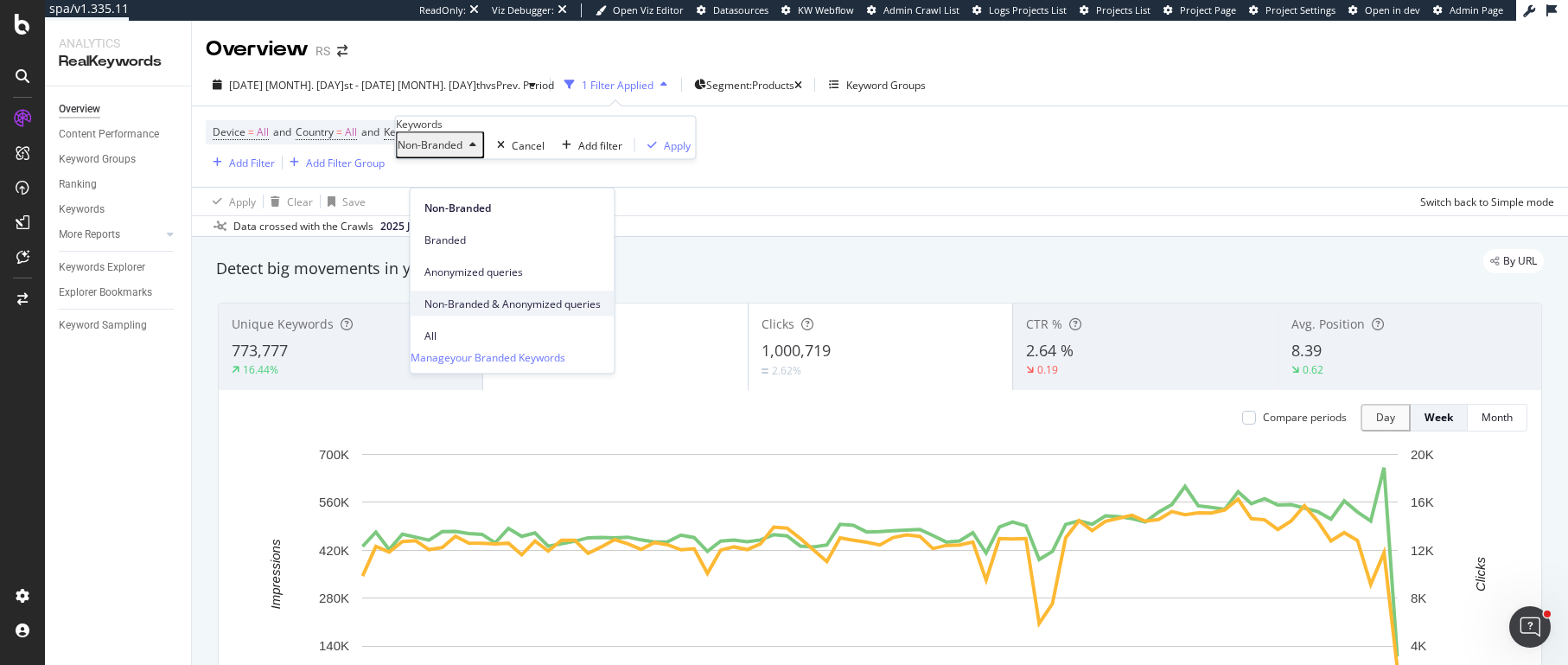 click on "Non-Branded & Anonymized queries" at bounding box center [513, 304] 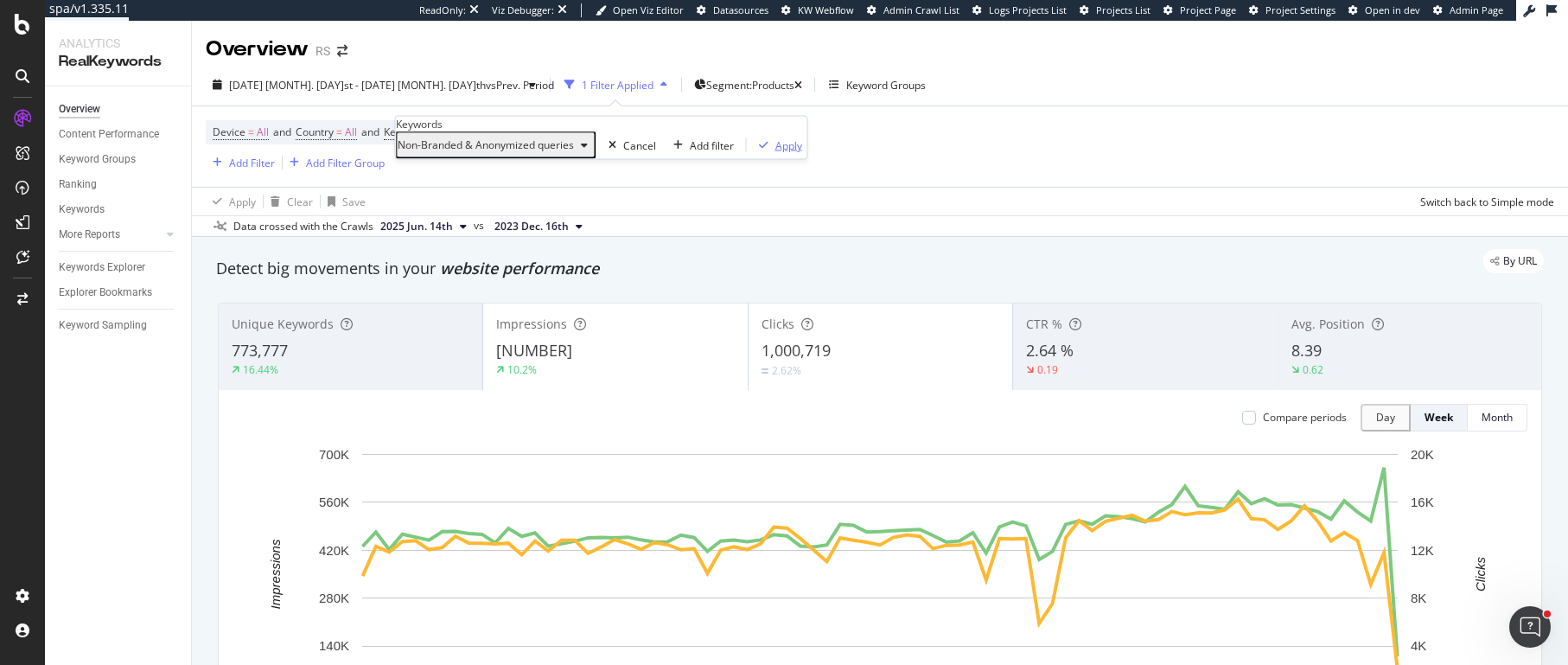 click on "Apply" at bounding box center [788, 144] 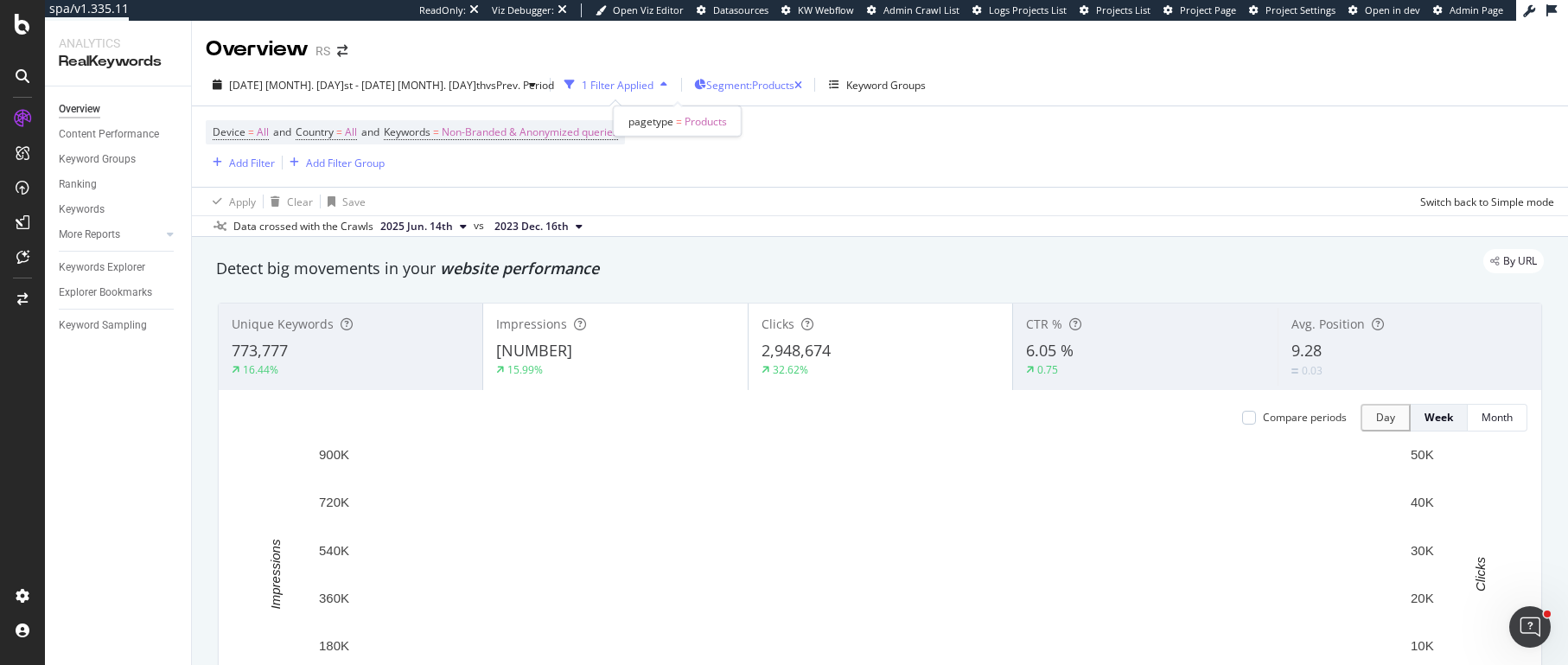 click on "Segment:  Products" at bounding box center [750, 85] 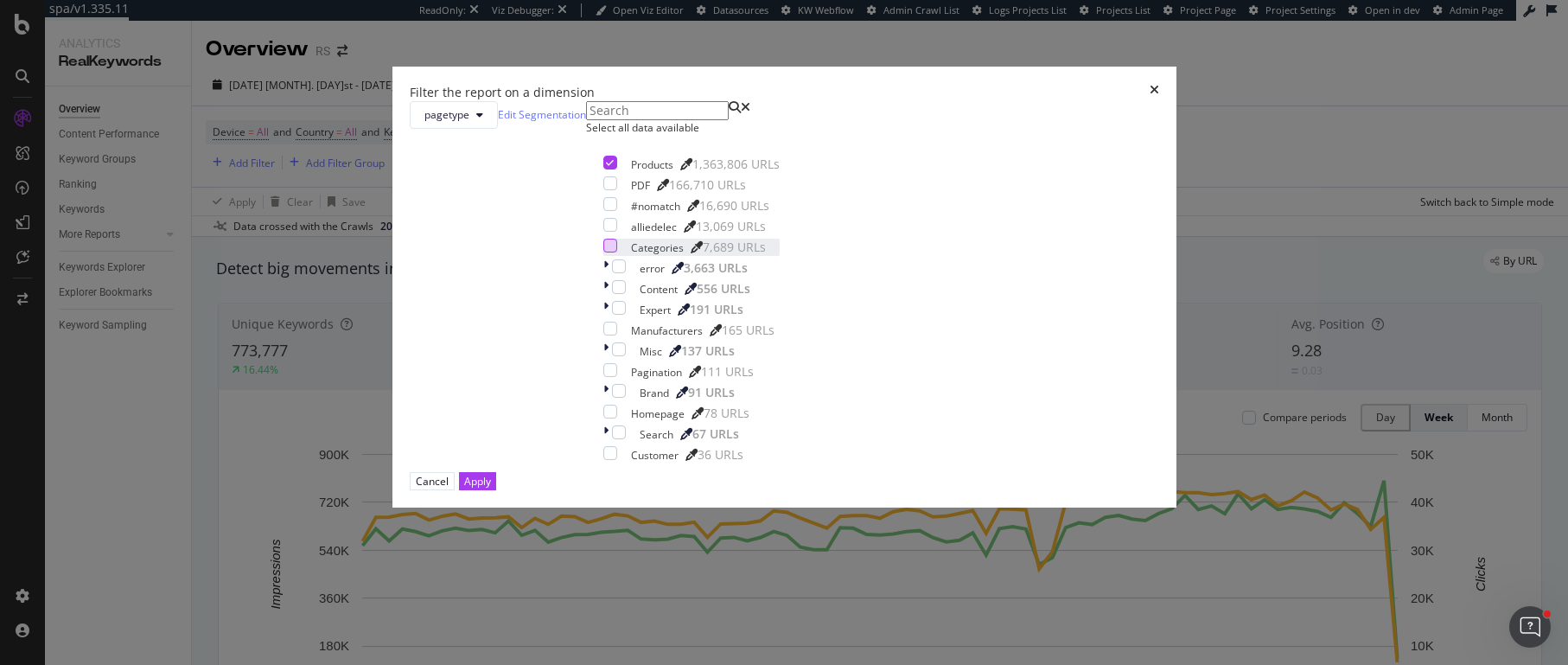 click at bounding box center (610, 246) 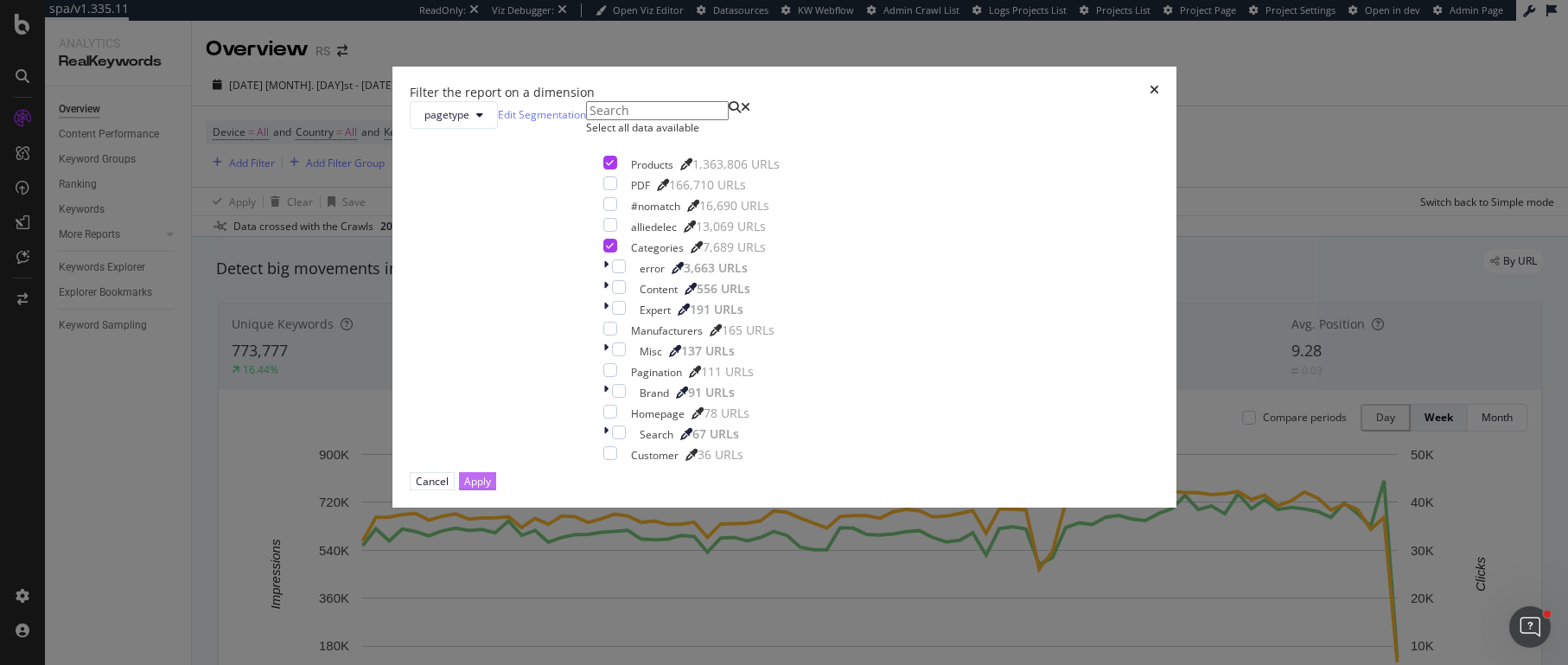 click on "Apply" at bounding box center (477, 481) 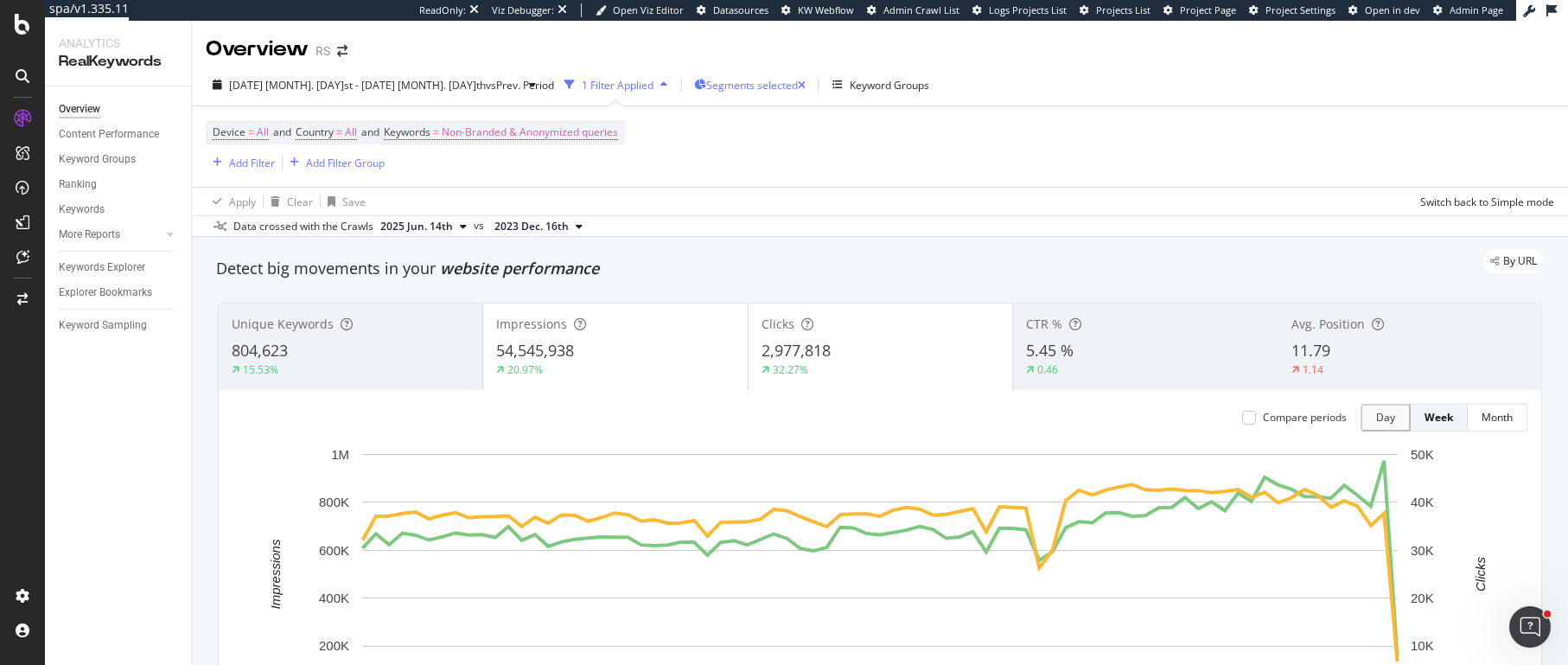 click at bounding box center [801, 86] 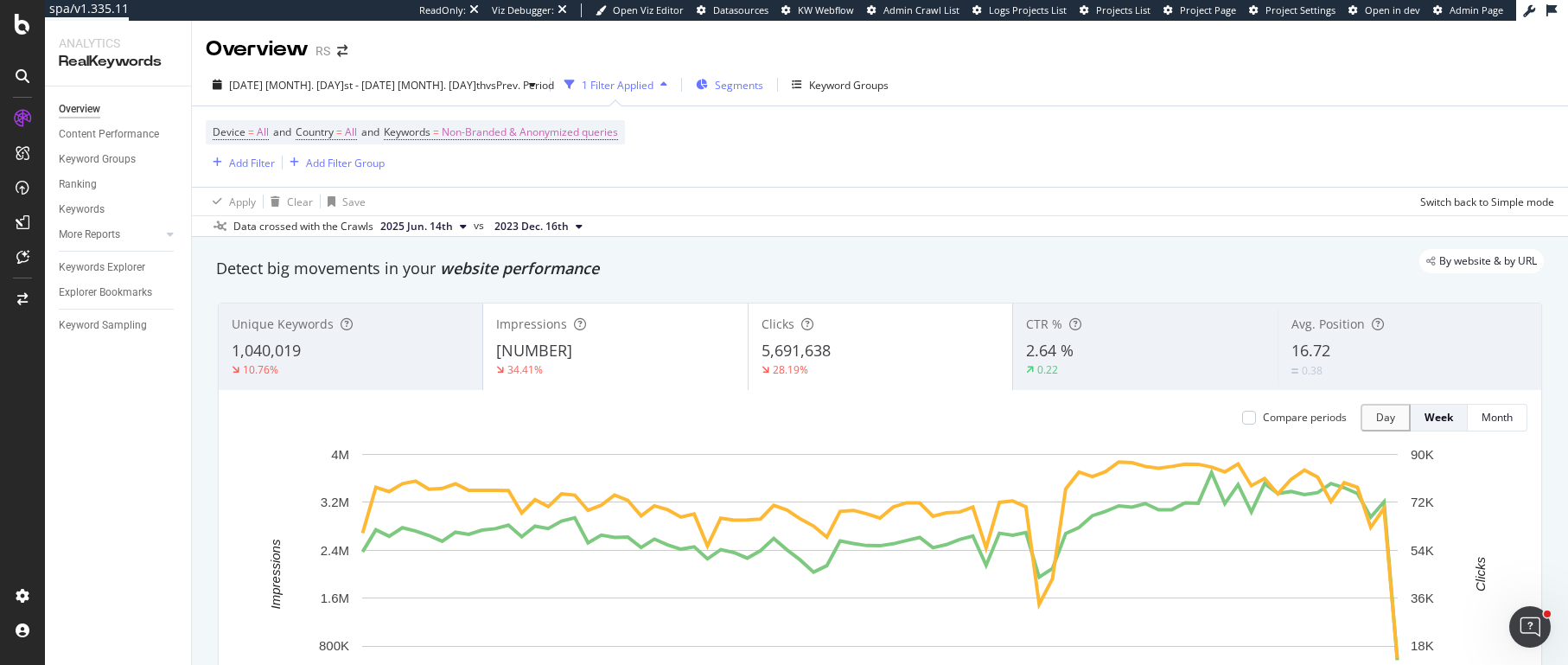 click on "Segments" at bounding box center [739, 85] 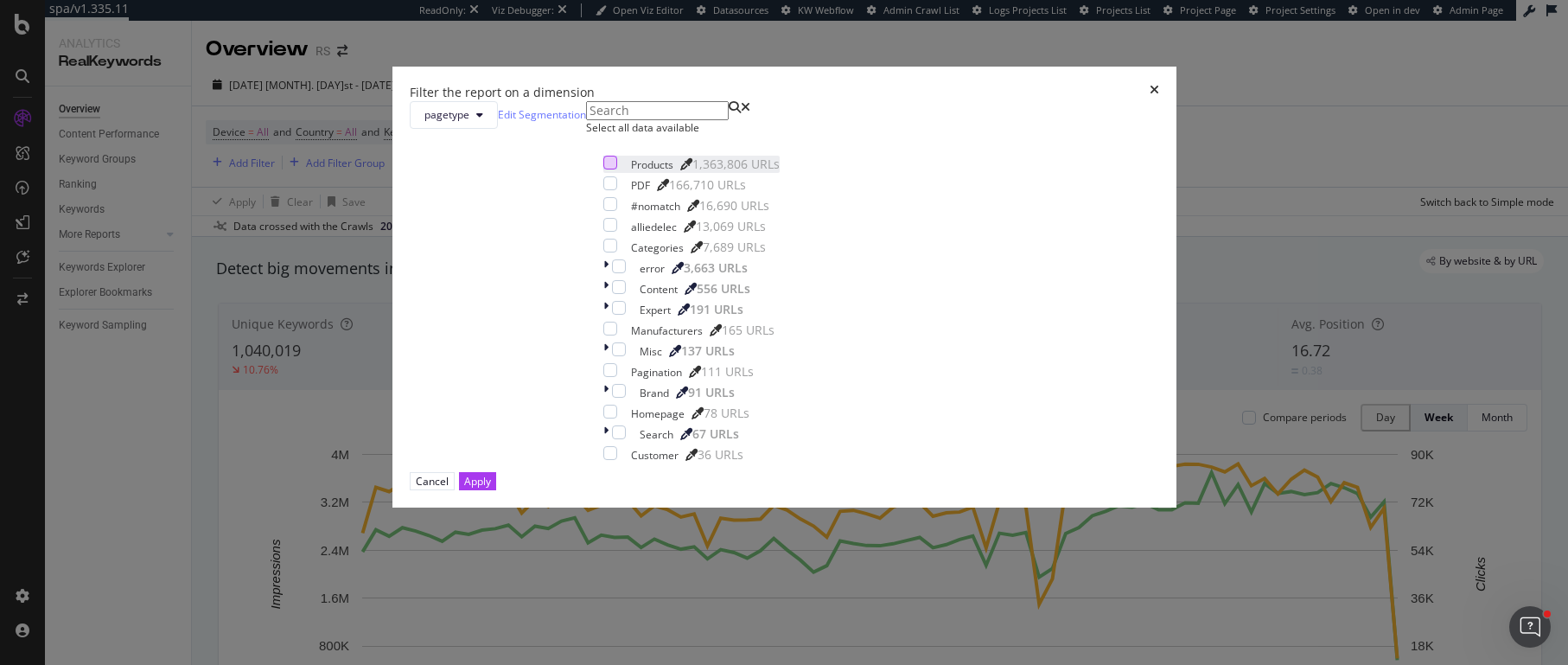 click at bounding box center [610, 163] 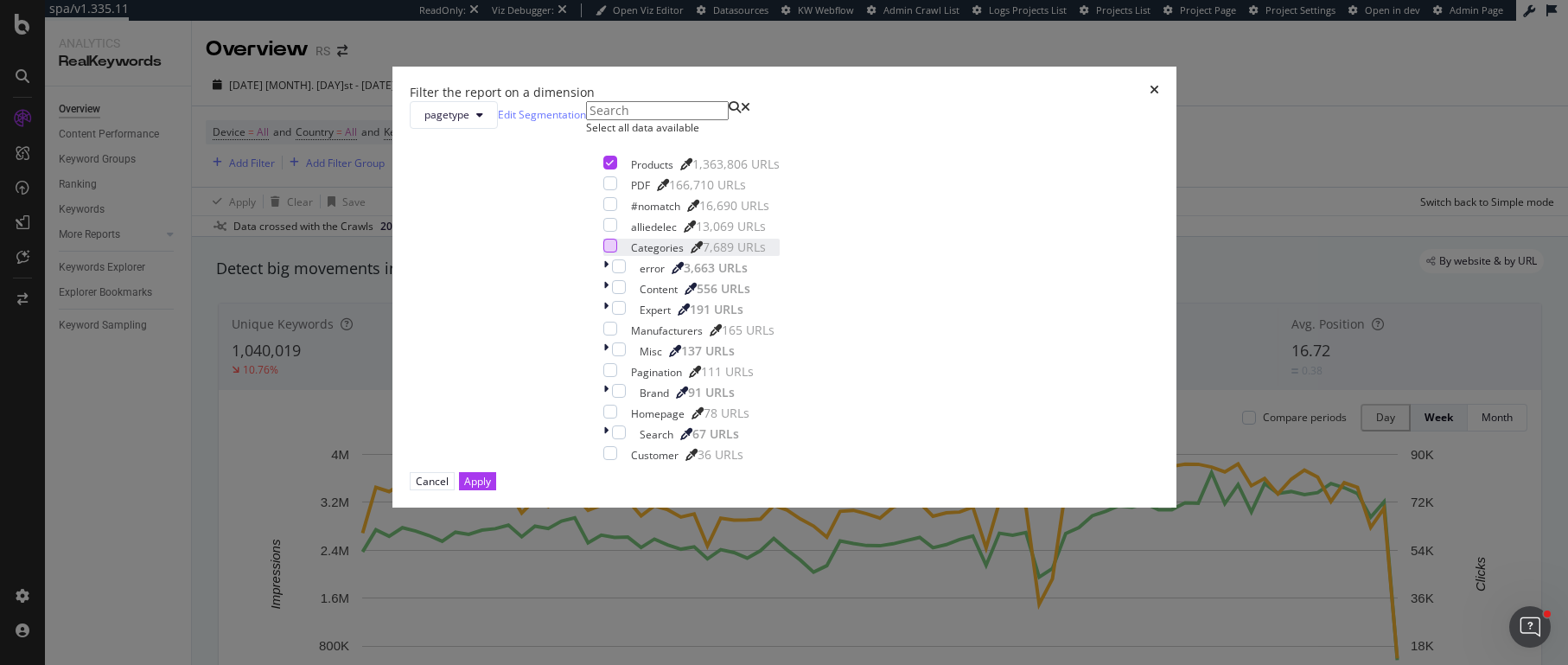 click at bounding box center [610, 246] 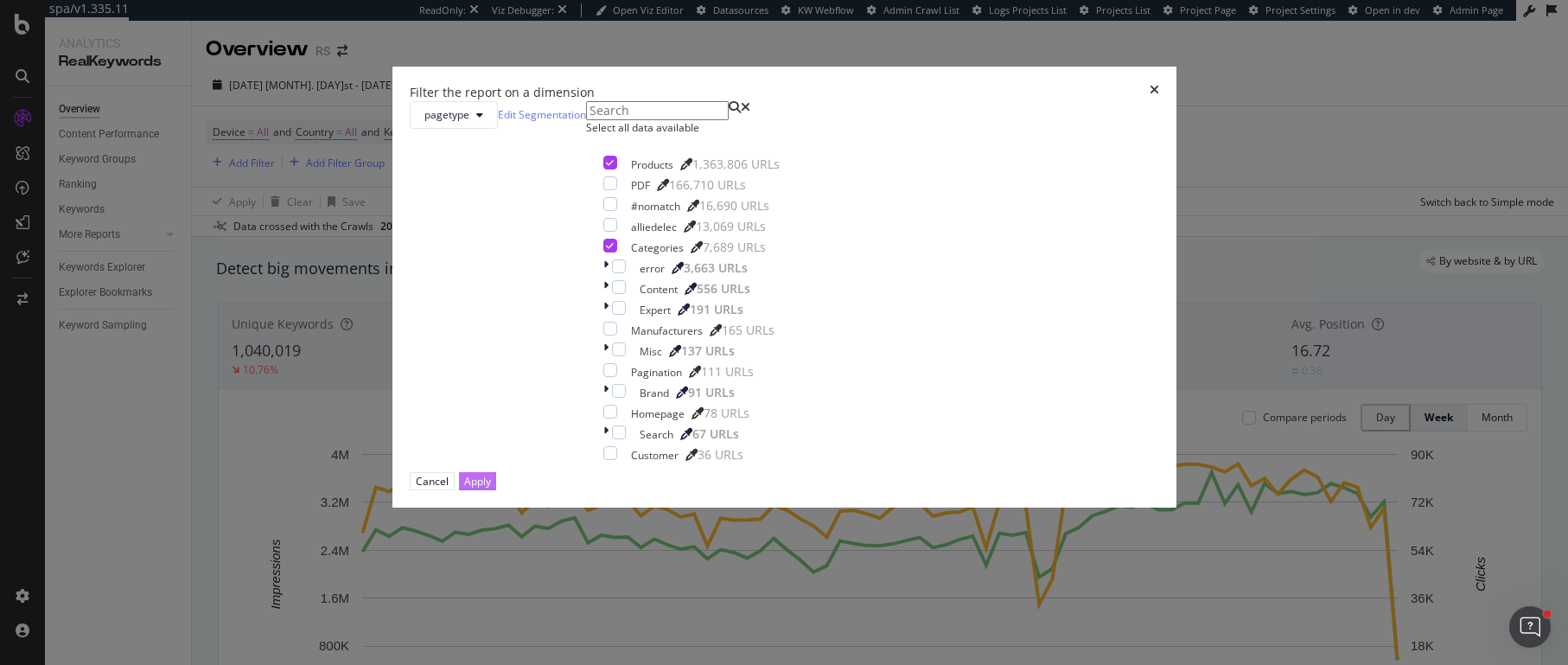 click on "Apply" at bounding box center (477, 481) 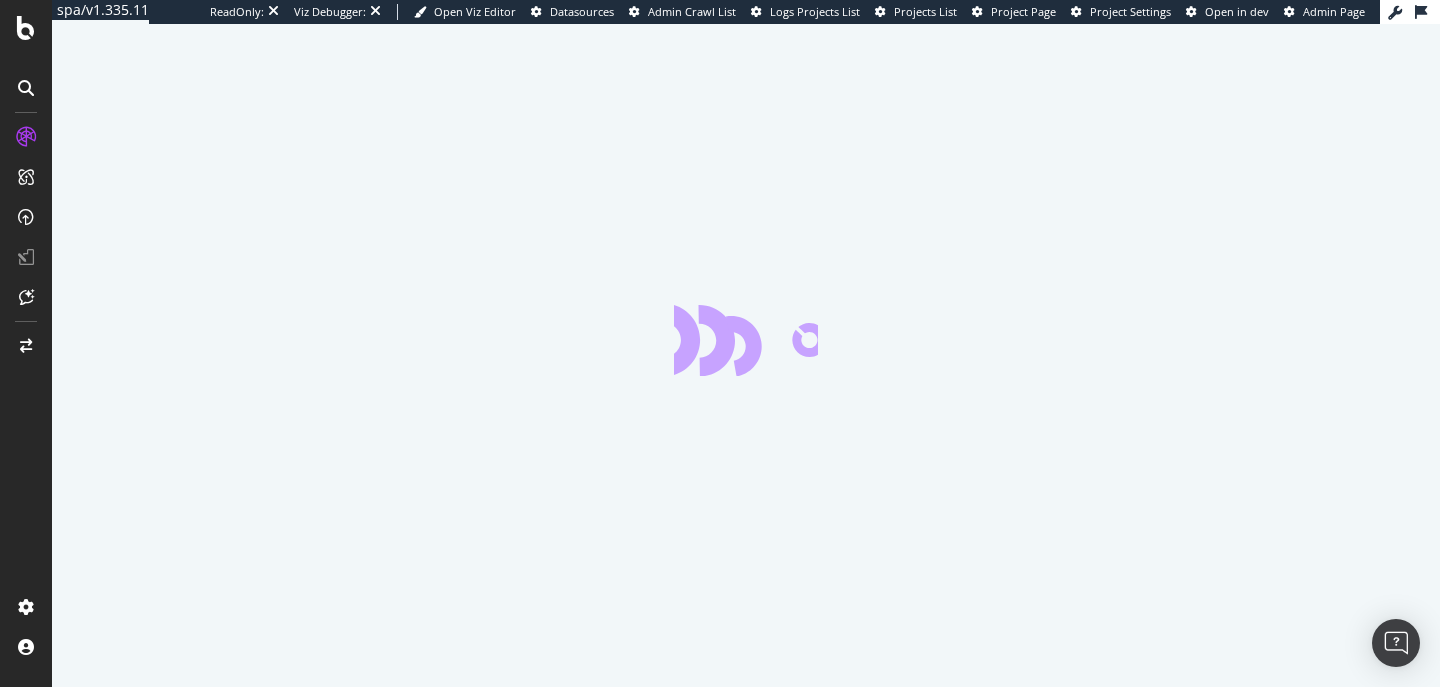 scroll, scrollTop: 0, scrollLeft: 0, axis: both 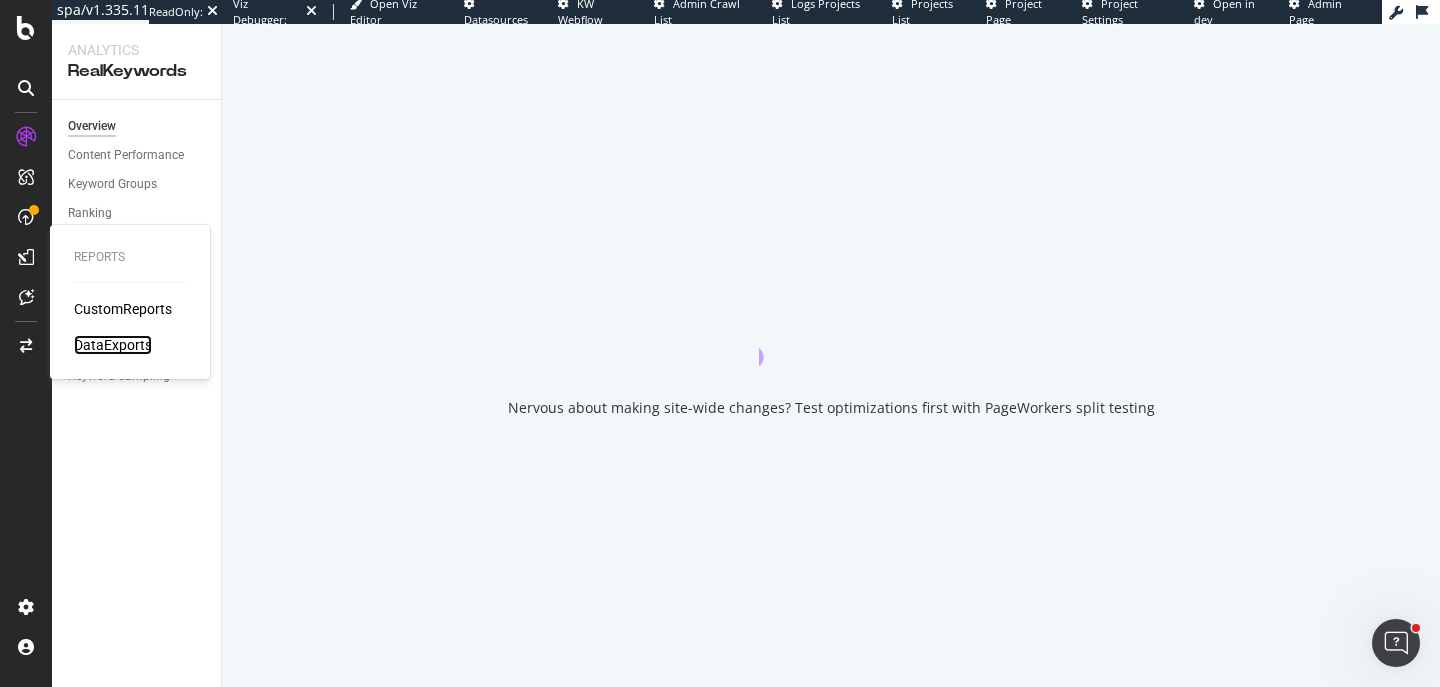 click on "DataExports" at bounding box center (113, 345) 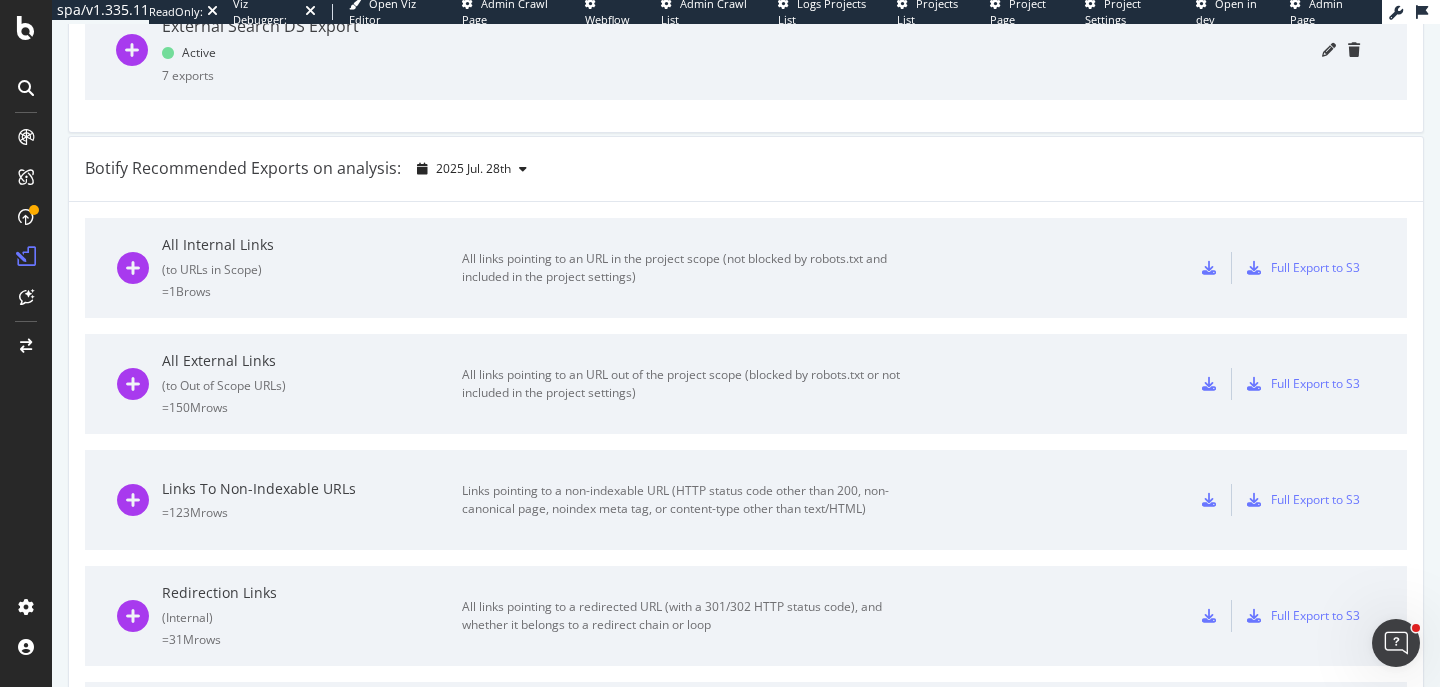 scroll, scrollTop: 773, scrollLeft: 0, axis: vertical 